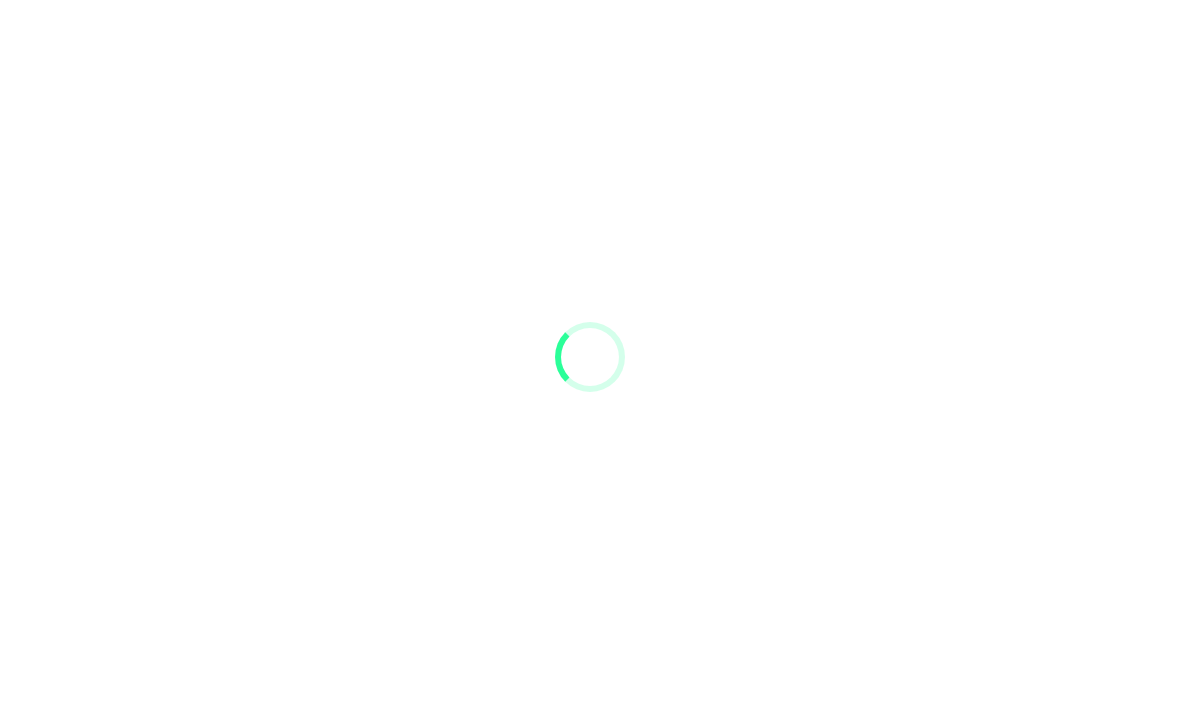 scroll, scrollTop: 0, scrollLeft: 0, axis: both 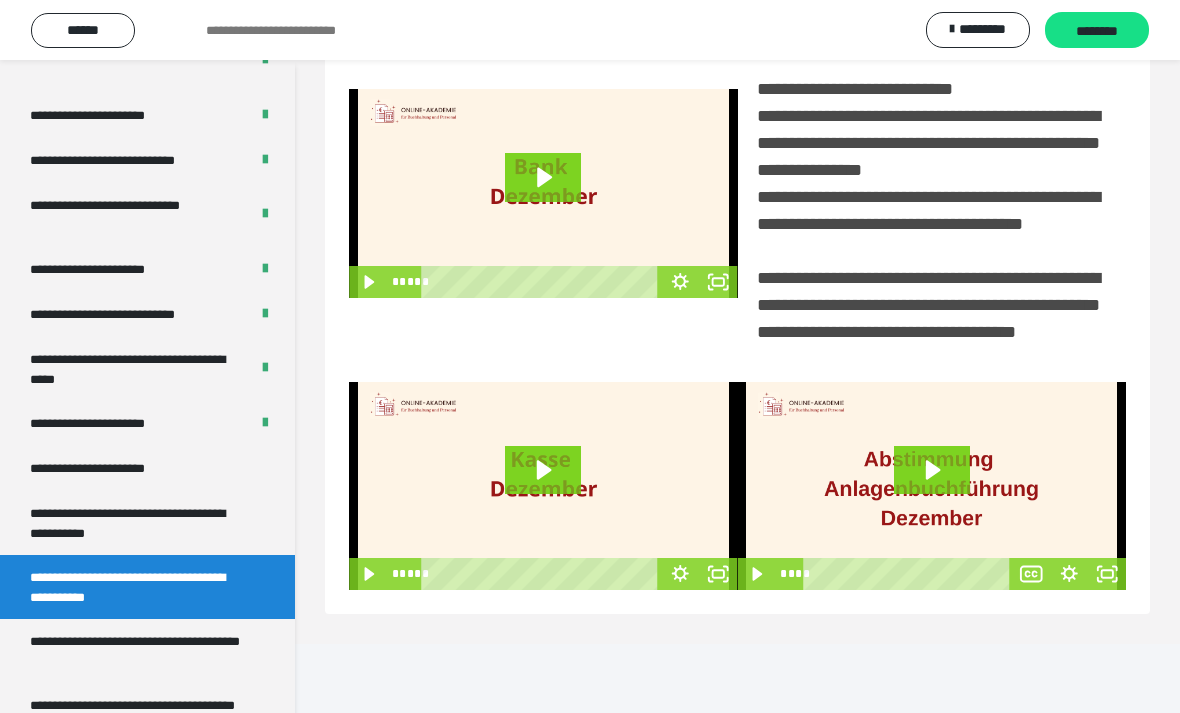 click on "**********" at bounding box center (139, 651) 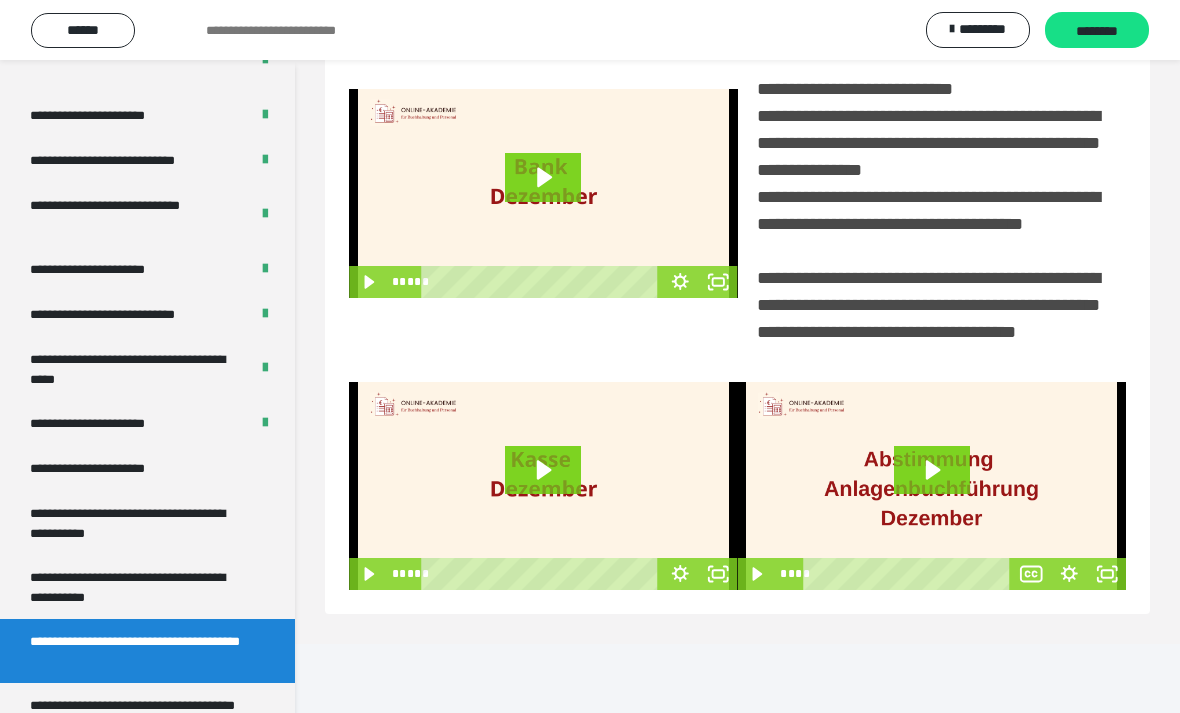 scroll, scrollTop: 85, scrollLeft: 0, axis: vertical 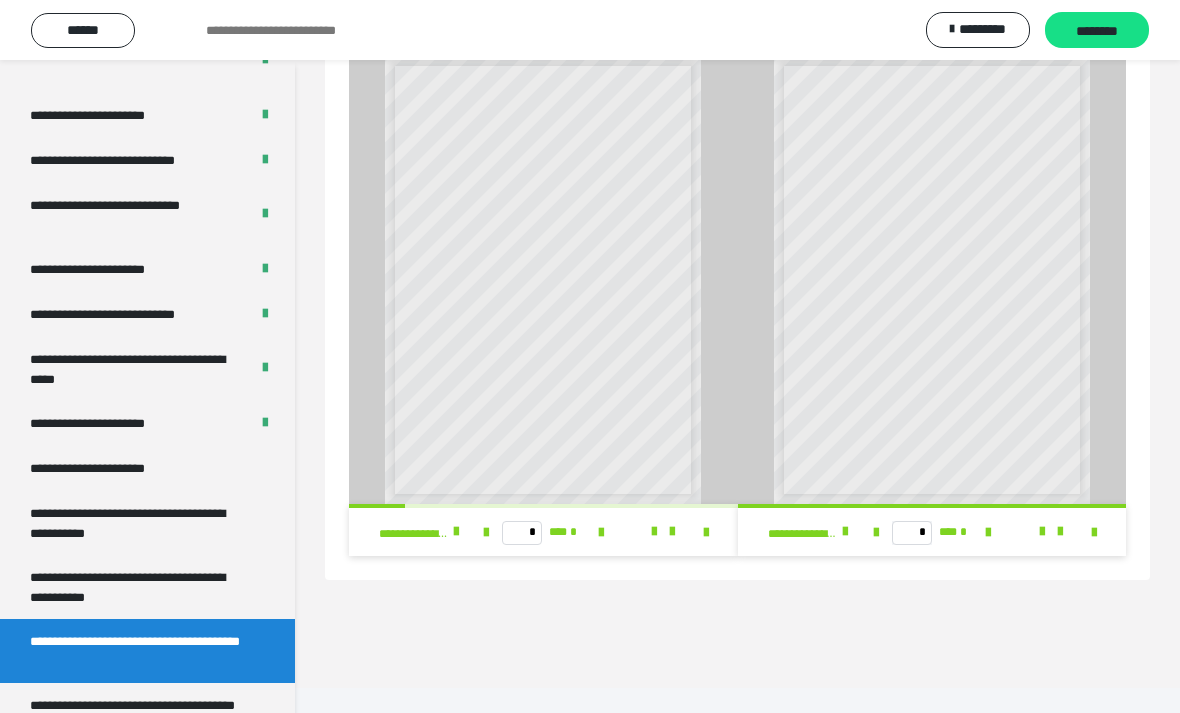 click on "**********" at bounding box center (139, 715) 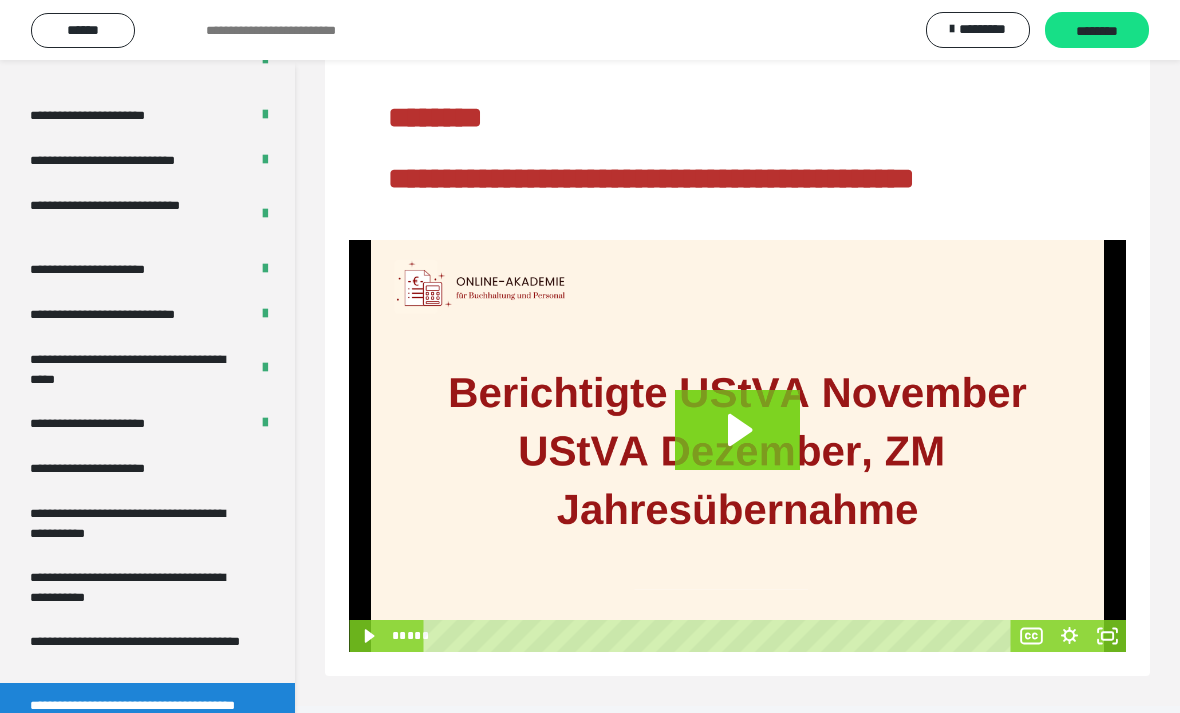 scroll, scrollTop: 0, scrollLeft: 0, axis: both 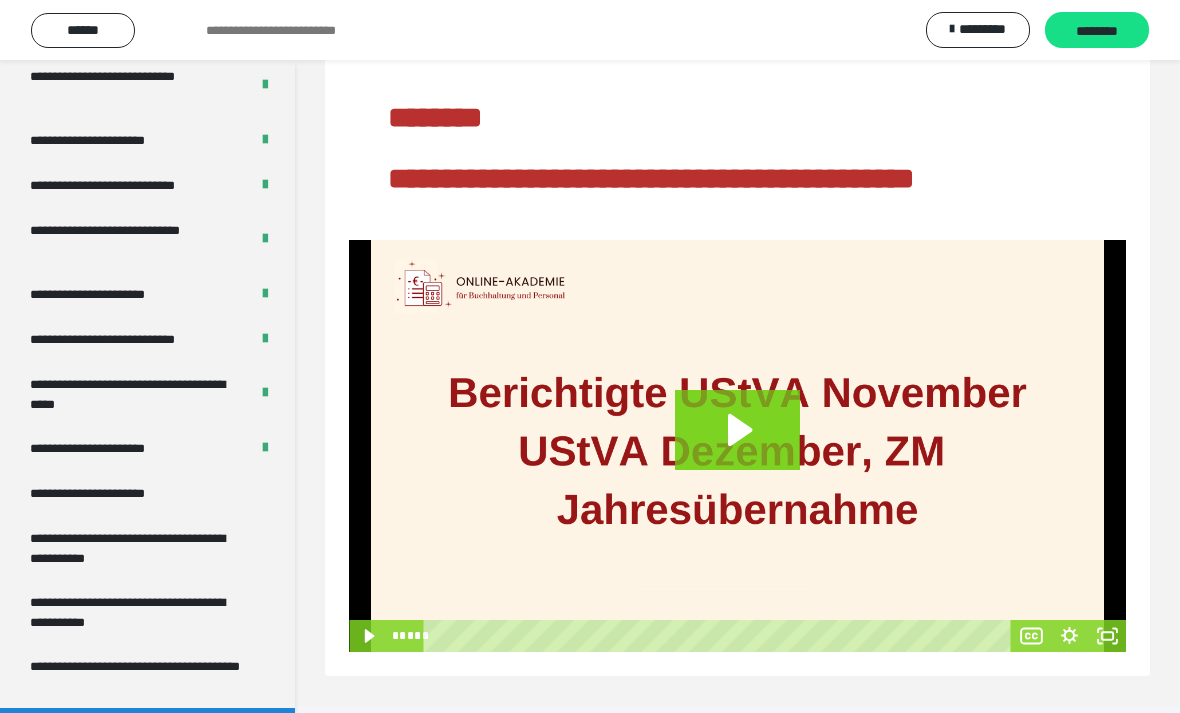 click 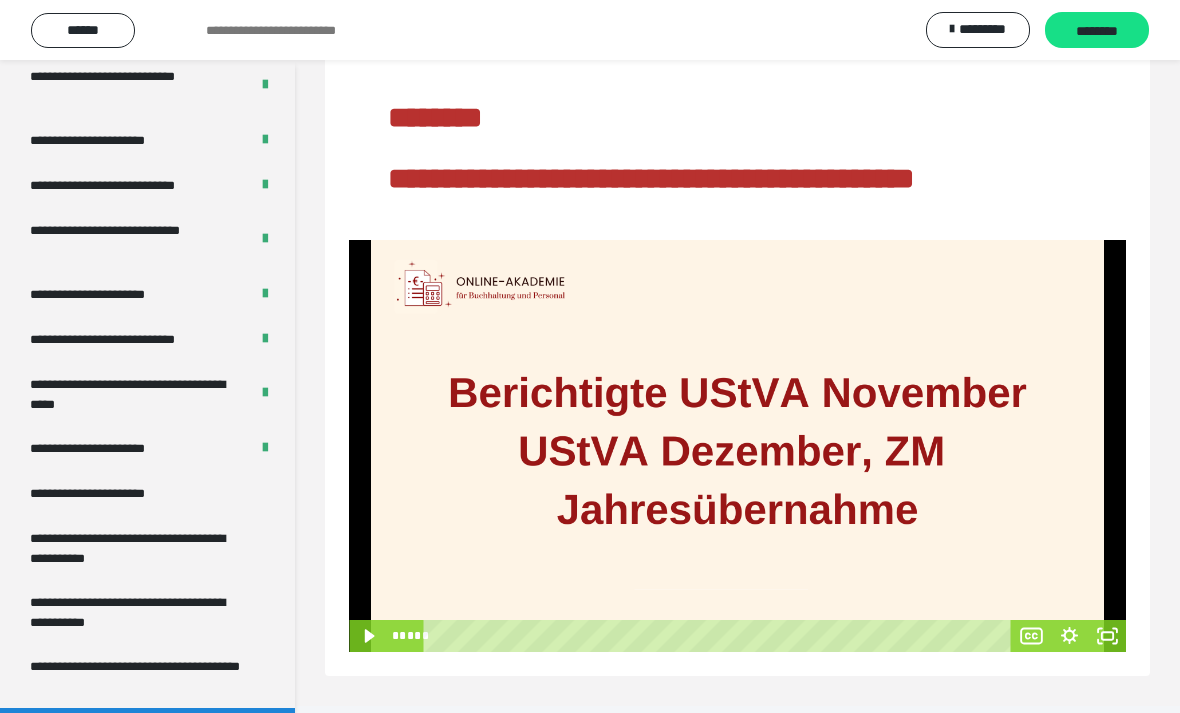 click 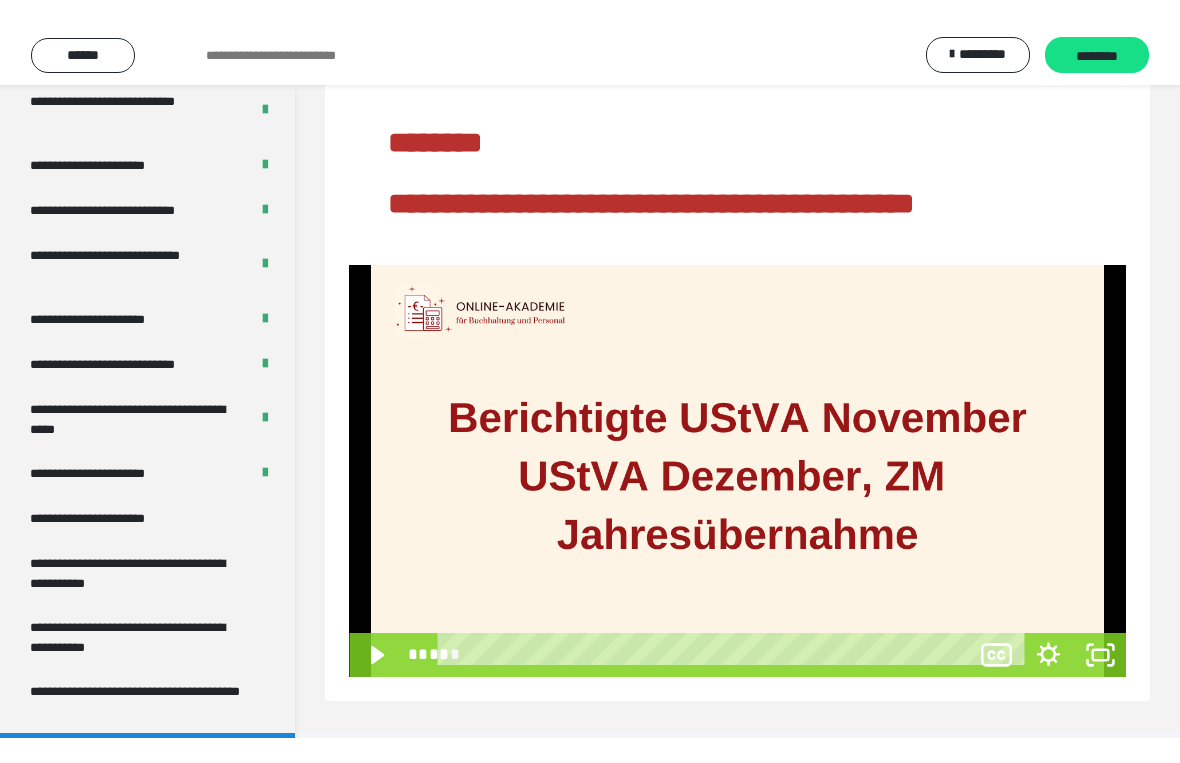 scroll, scrollTop: 24, scrollLeft: 0, axis: vertical 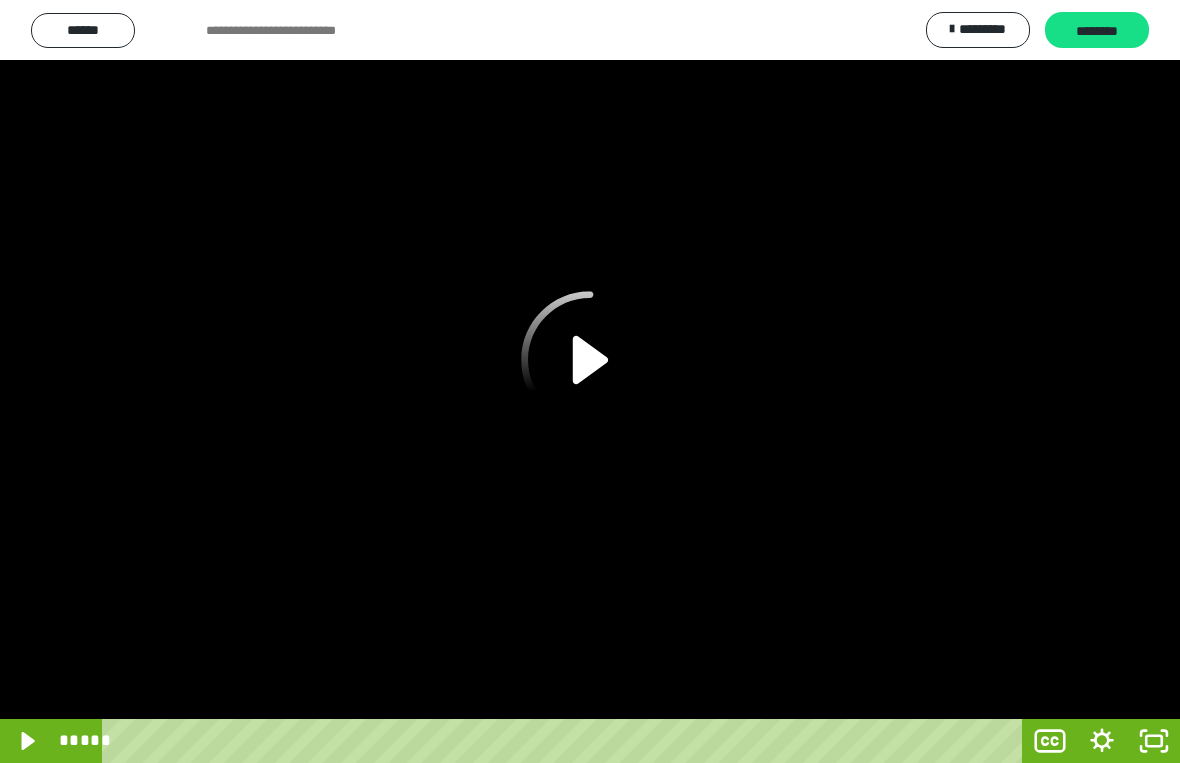 click 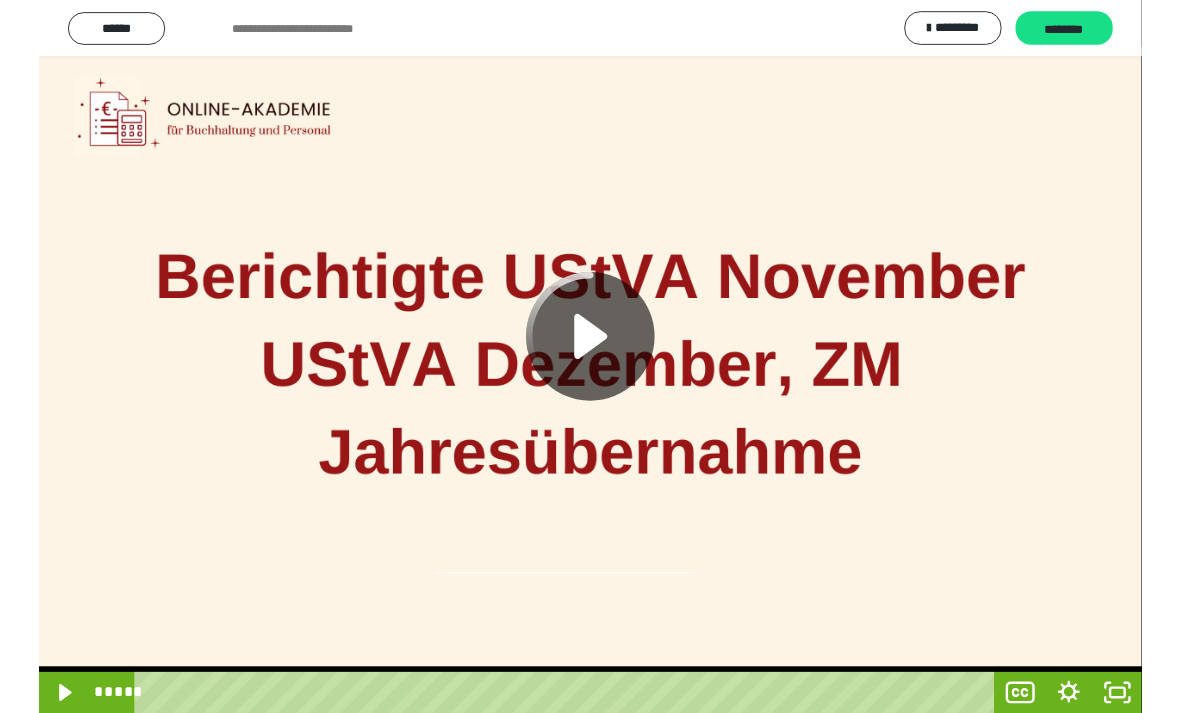 scroll, scrollTop: 85, scrollLeft: 0, axis: vertical 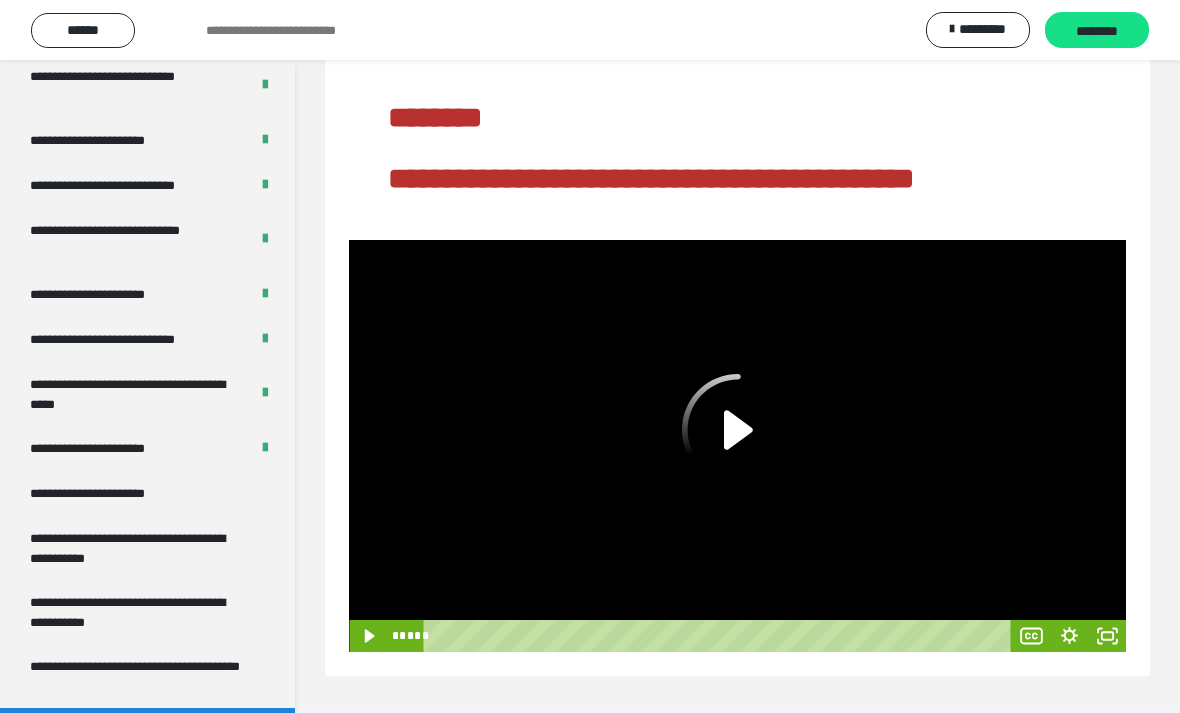 click 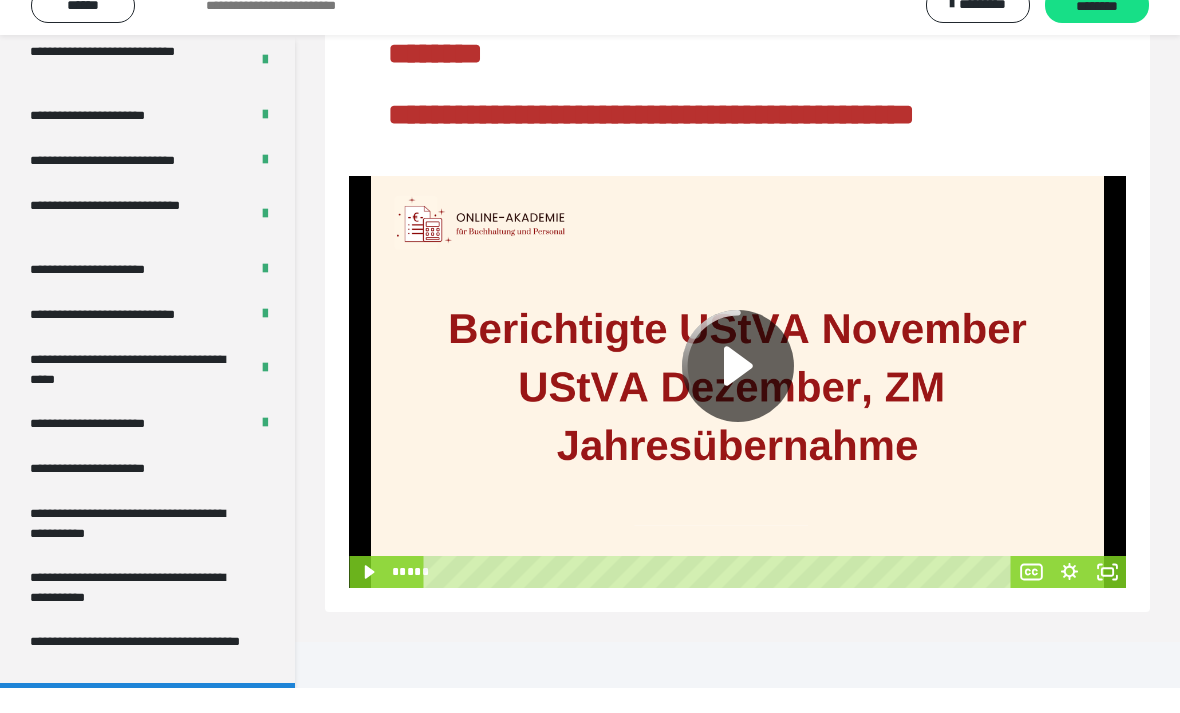 scroll, scrollTop: 124, scrollLeft: 0, axis: vertical 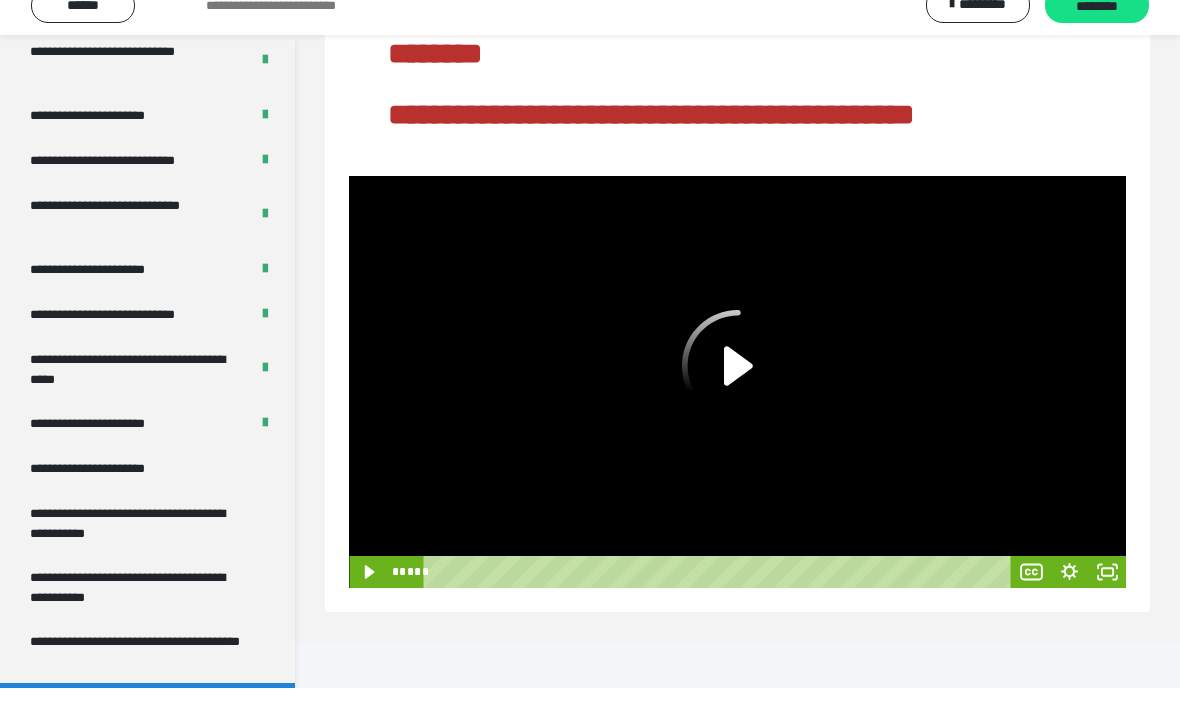 click on "**********" at bounding box center [139, 676] 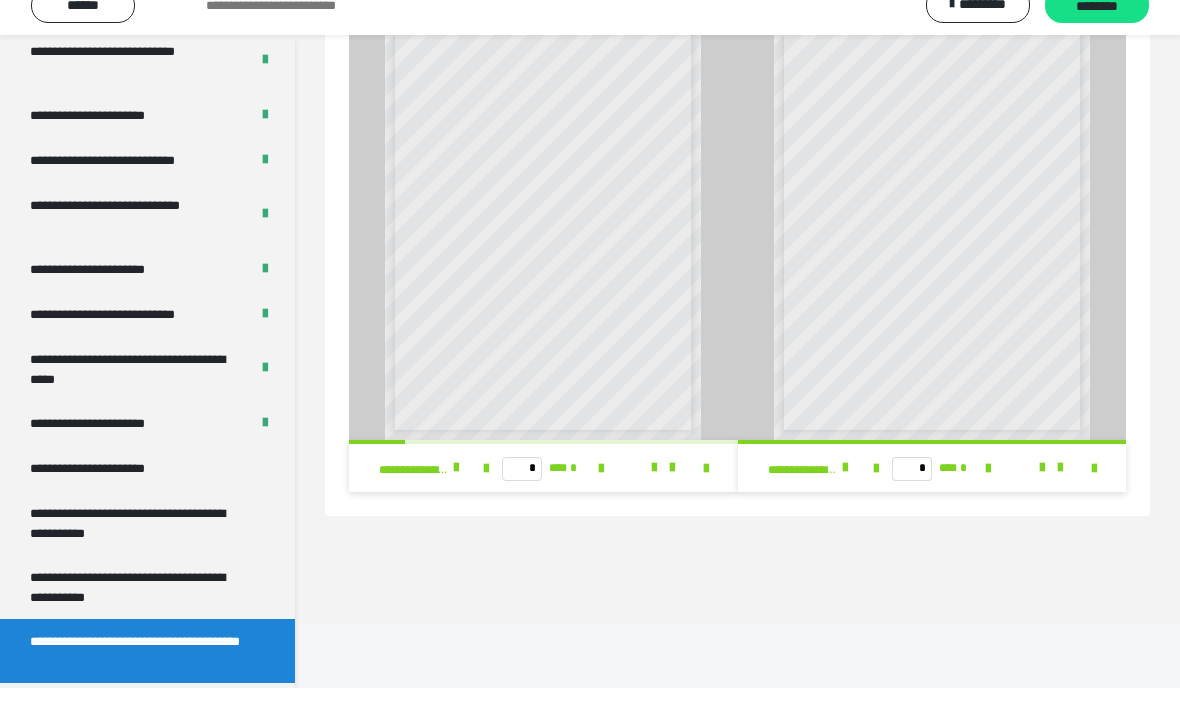 click at bounding box center (706, 494) 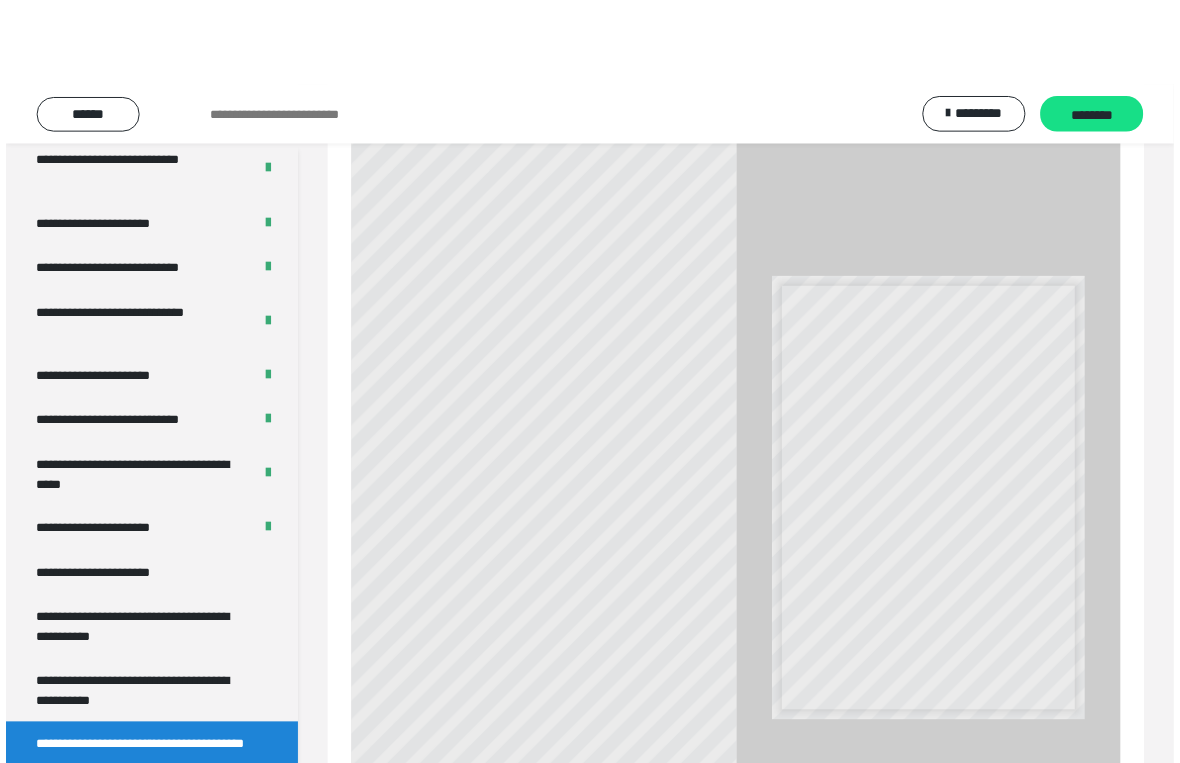 scroll, scrollTop: 24, scrollLeft: 0, axis: vertical 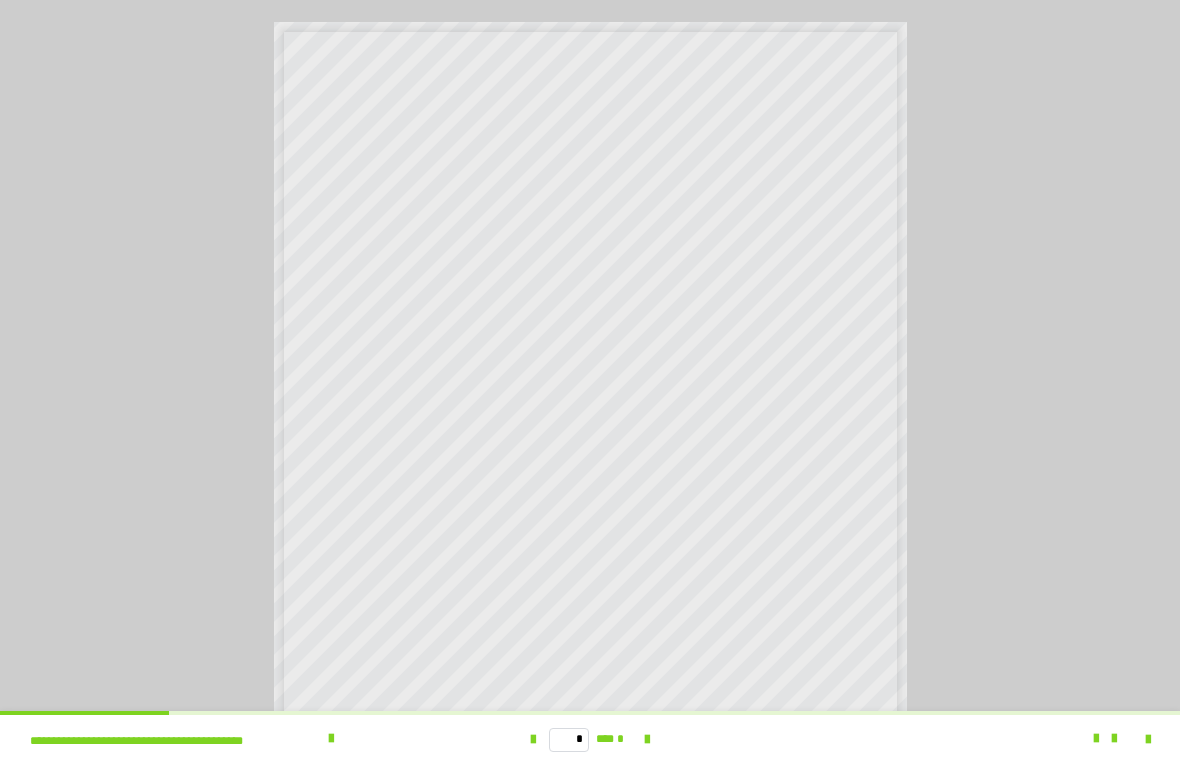 click at bounding box center [331, 739] 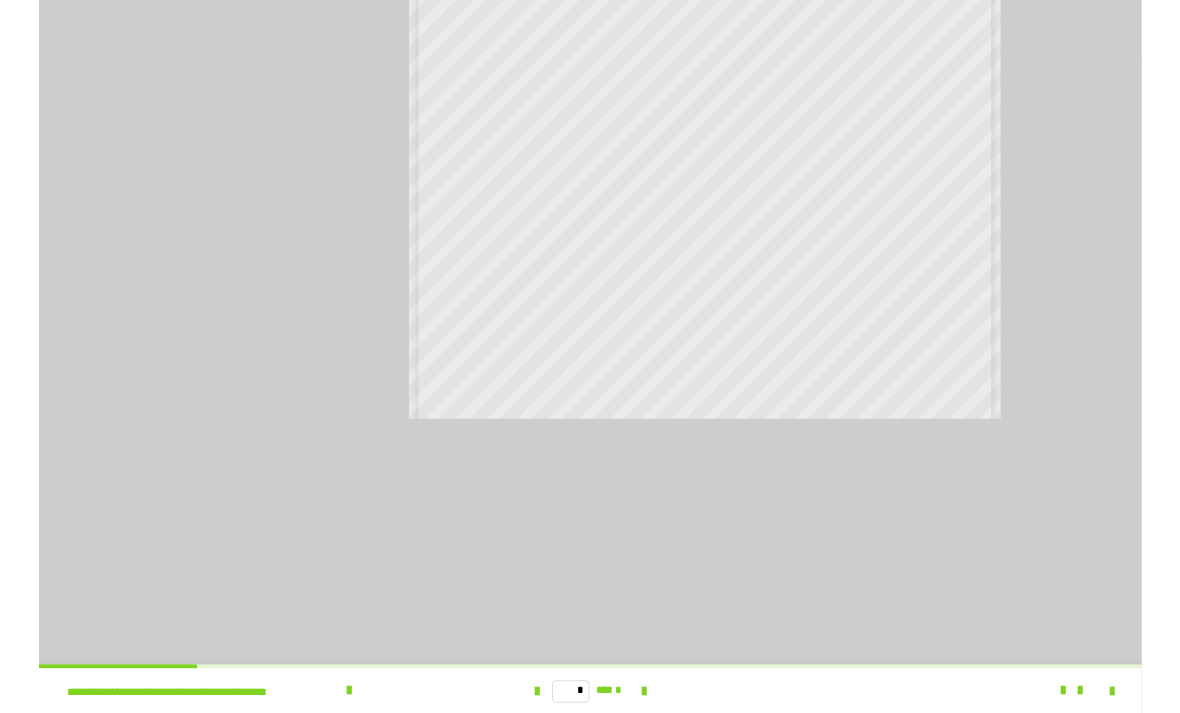 scroll, scrollTop: 74, scrollLeft: 0, axis: vertical 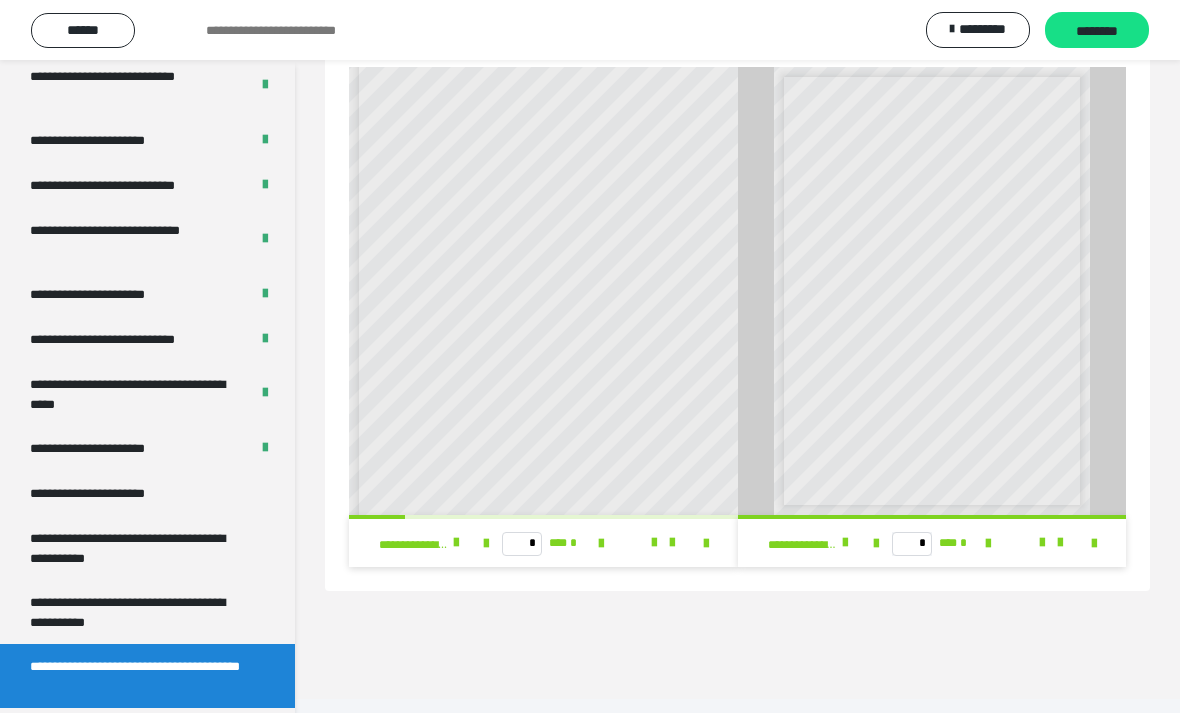 click at bounding box center (1094, 544) 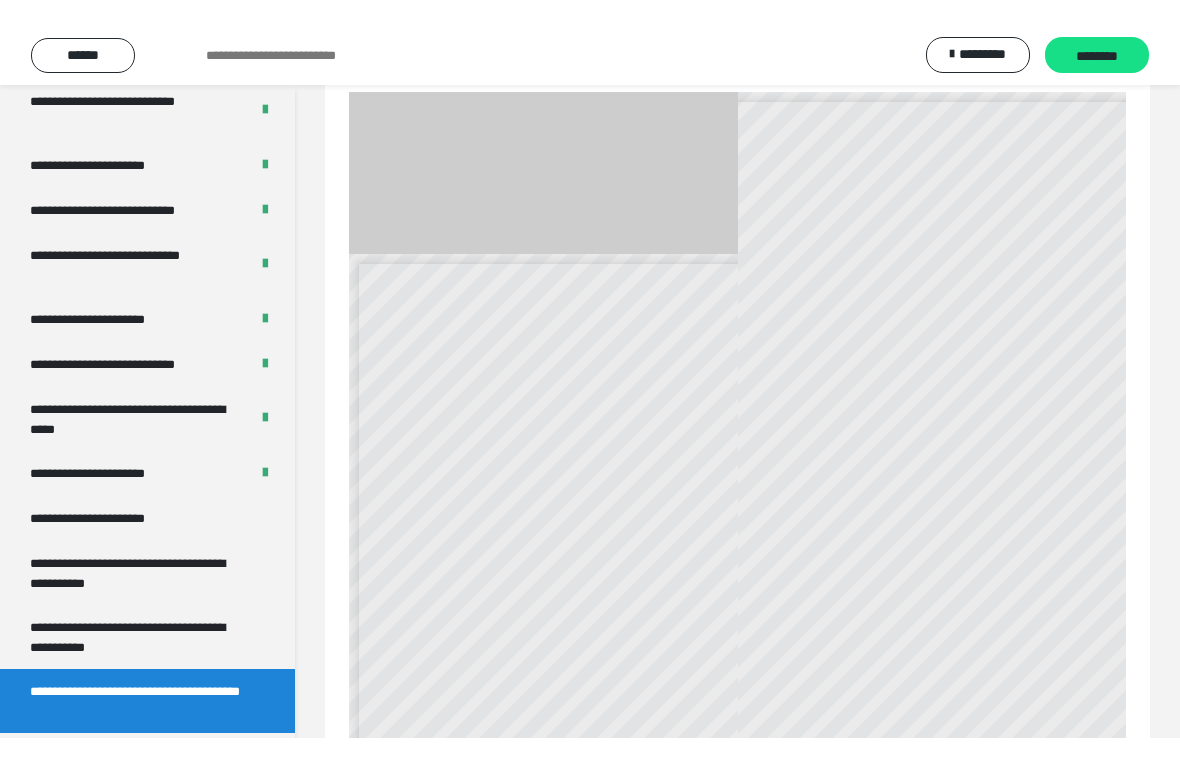 scroll, scrollTop: 24, scrollLeft: 0, axis: vertical 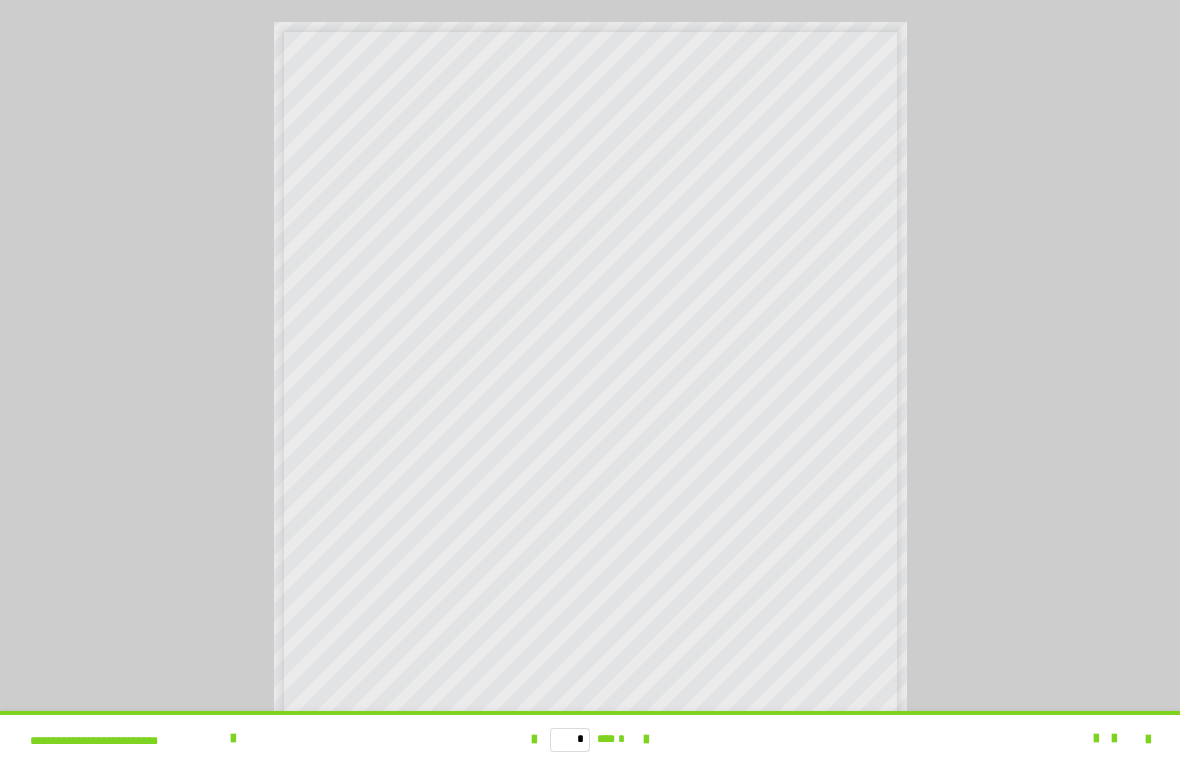 click at bounding box center (233, 739) 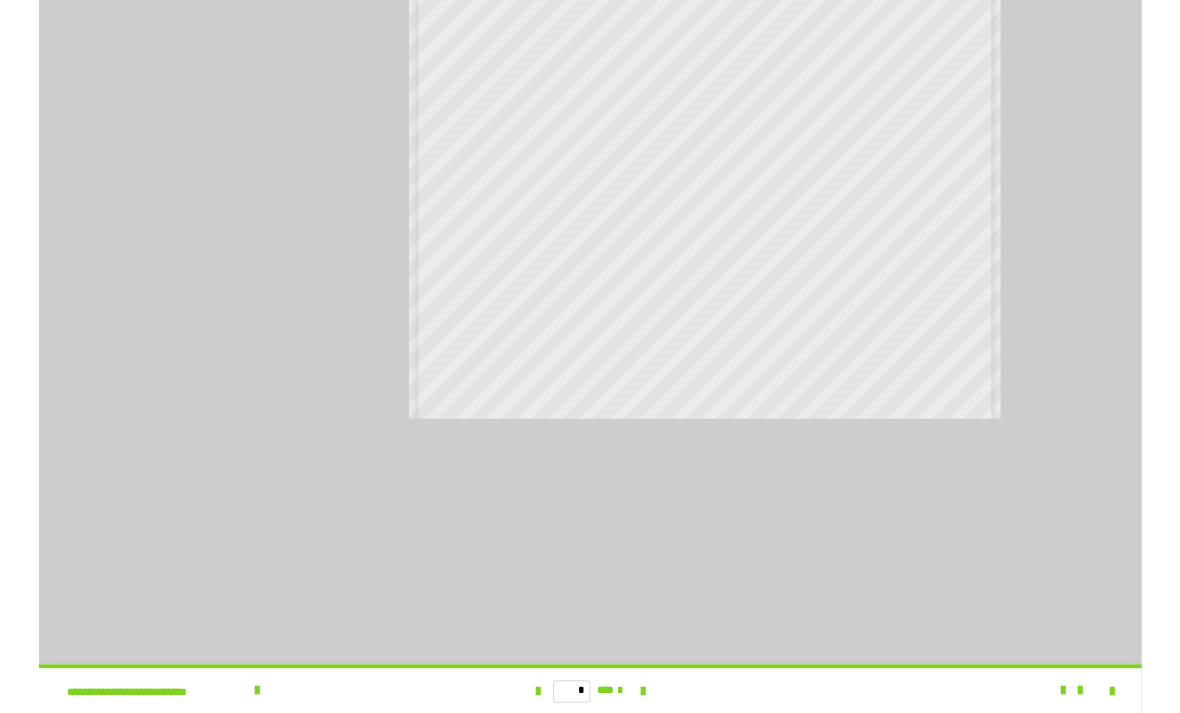 scroll, scrollTop: 74, scrollLeft: 0, axis: vertical 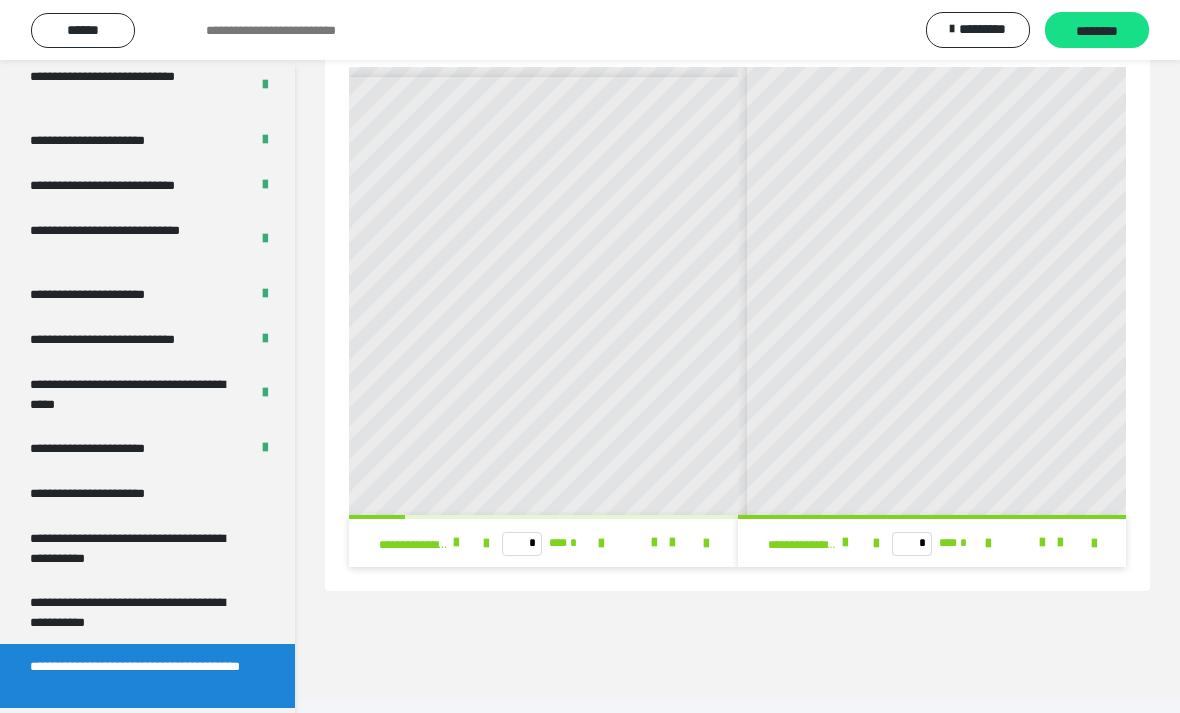 click at bounding box center (706, 544) 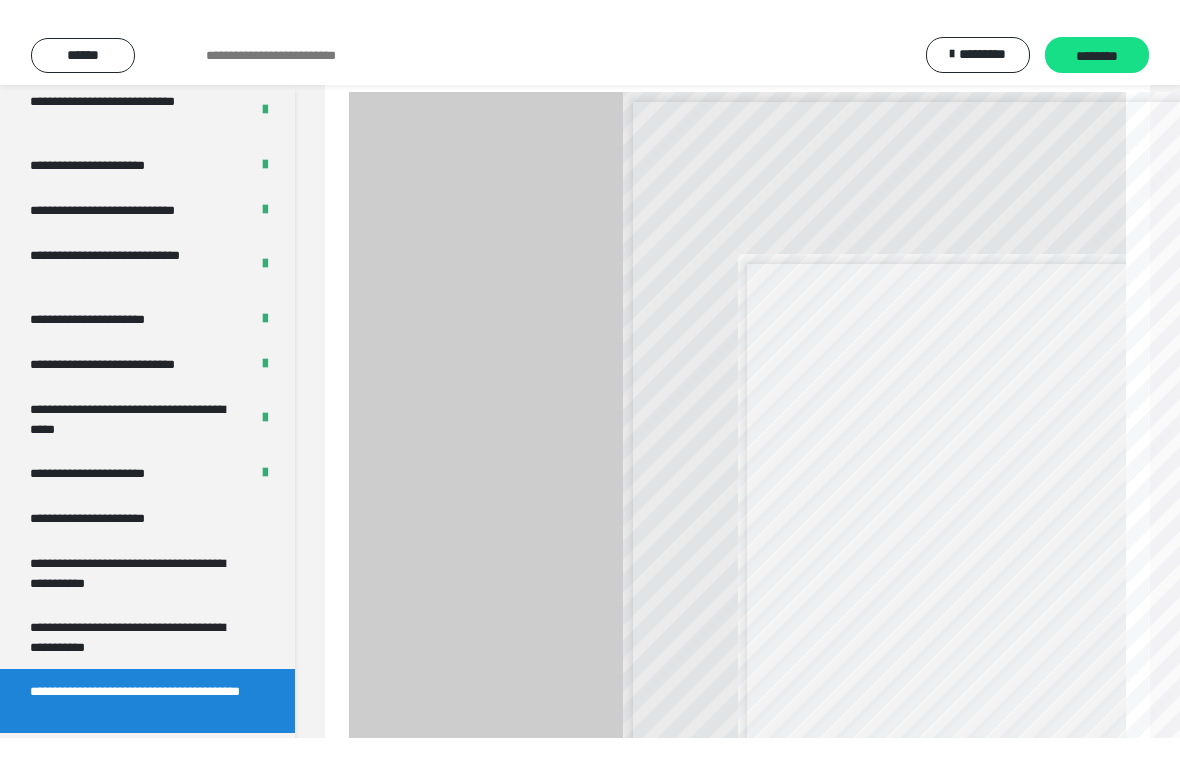 scroll, scrollTop: 24, scrollLeft: 0, axis: vertical 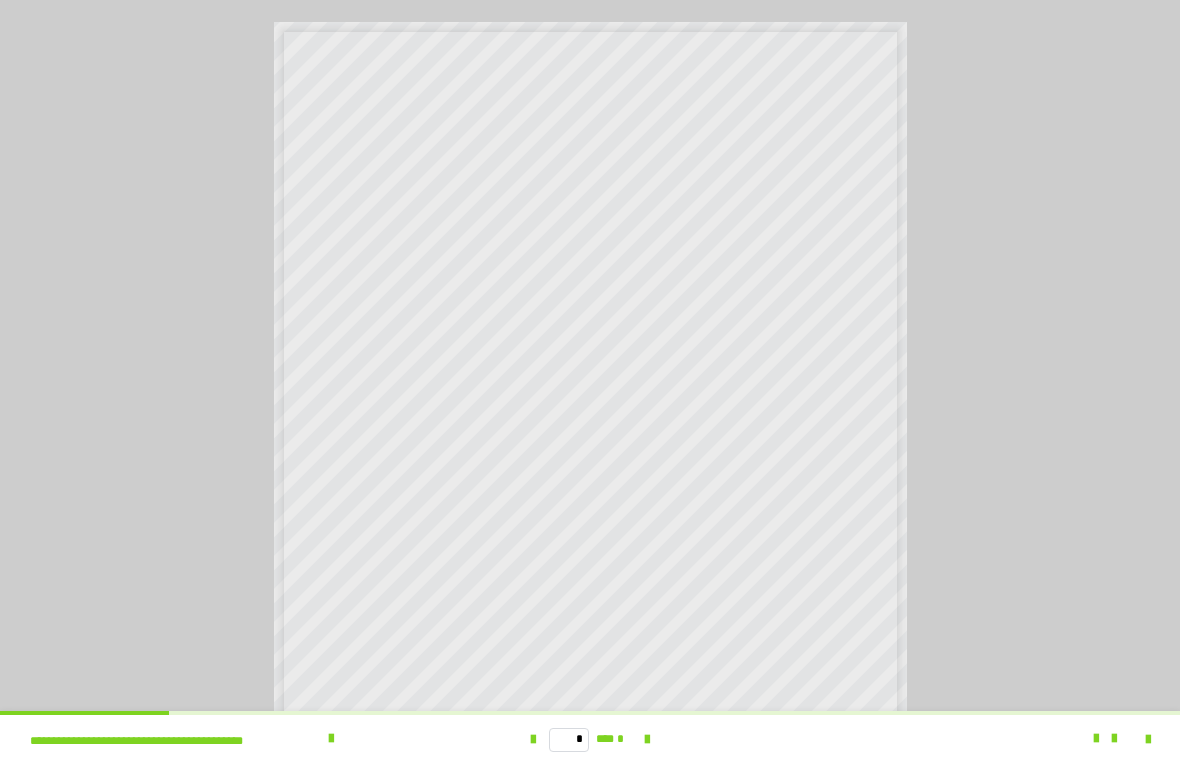 click at bounding box center (331, 739) 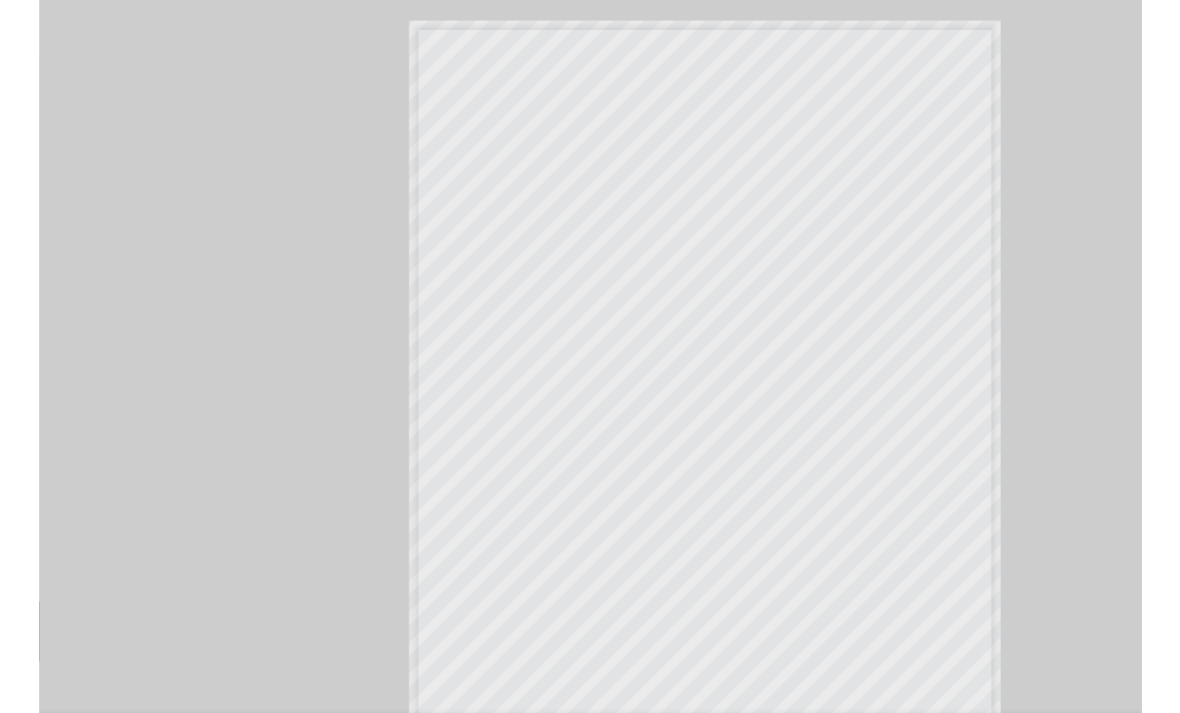 scroll, scrollTop: 74, scrollLeft: 0, axis: vertical 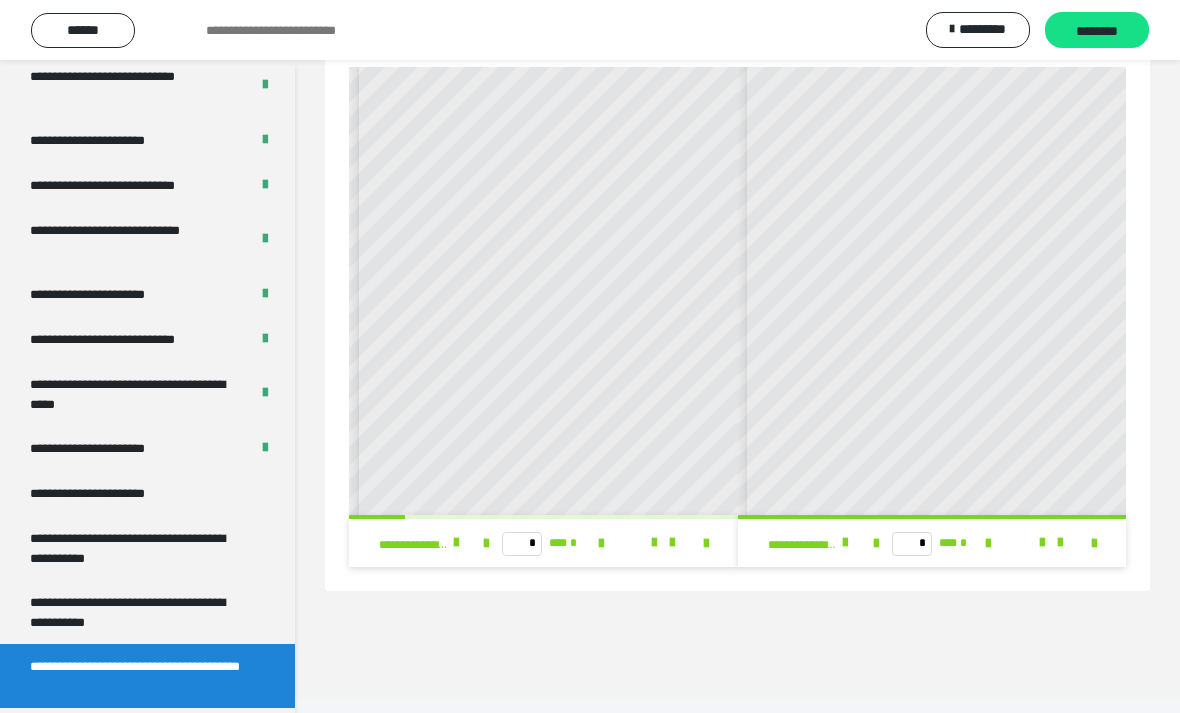 click on "* *** *" at bounding box center (932, 543) 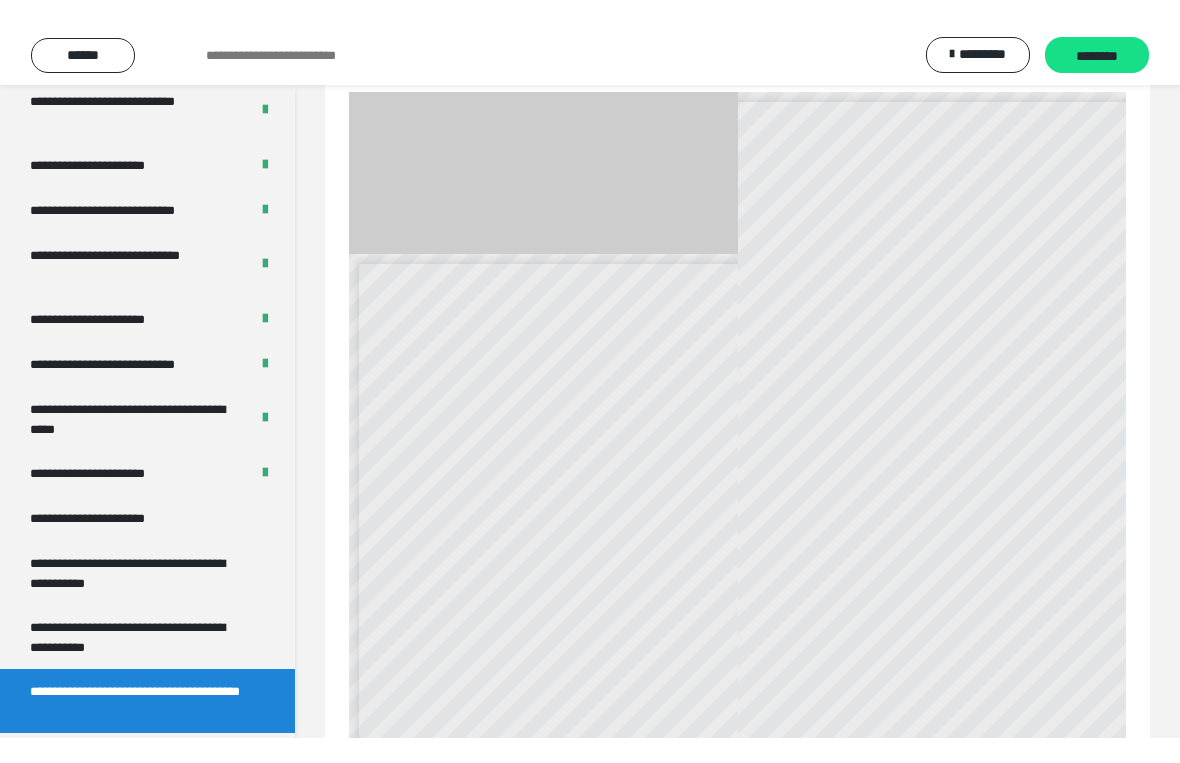scroll, scrollTop: 24, scrollLeft: 0, axis: vertical 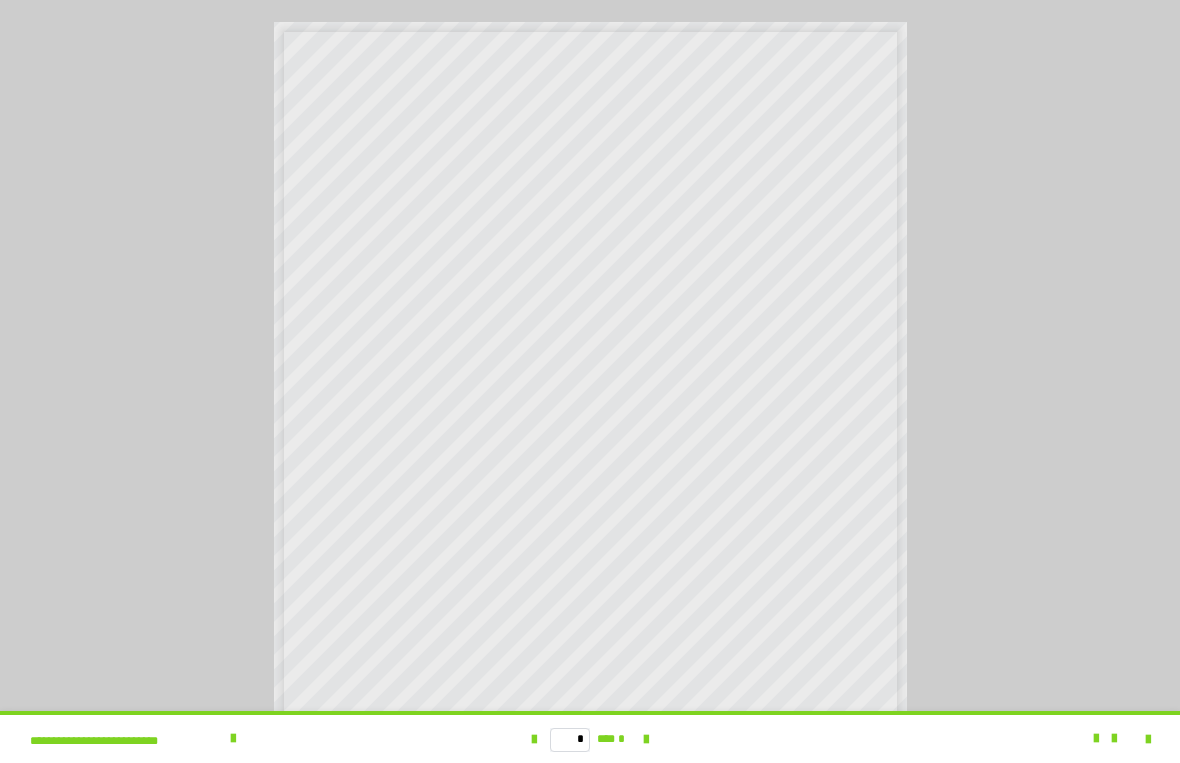 click at bounding box center [233, 739] 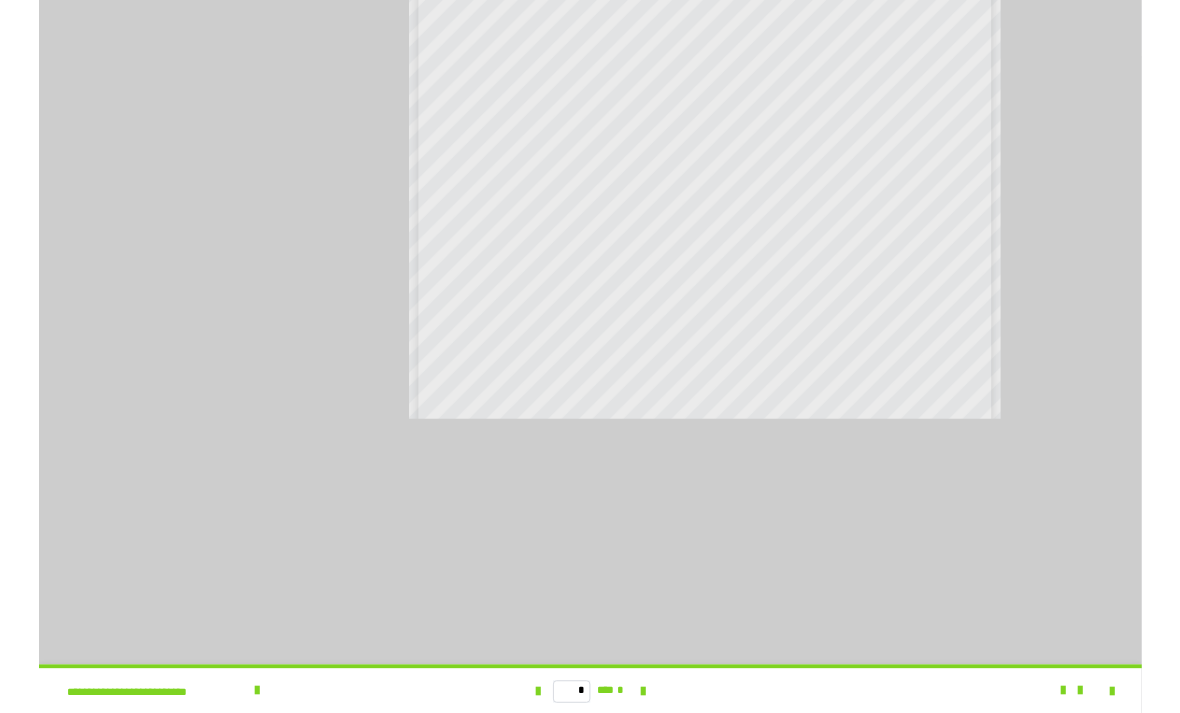 scroll, scrollTop: 74, scrollLeft: 0, axis: vertical 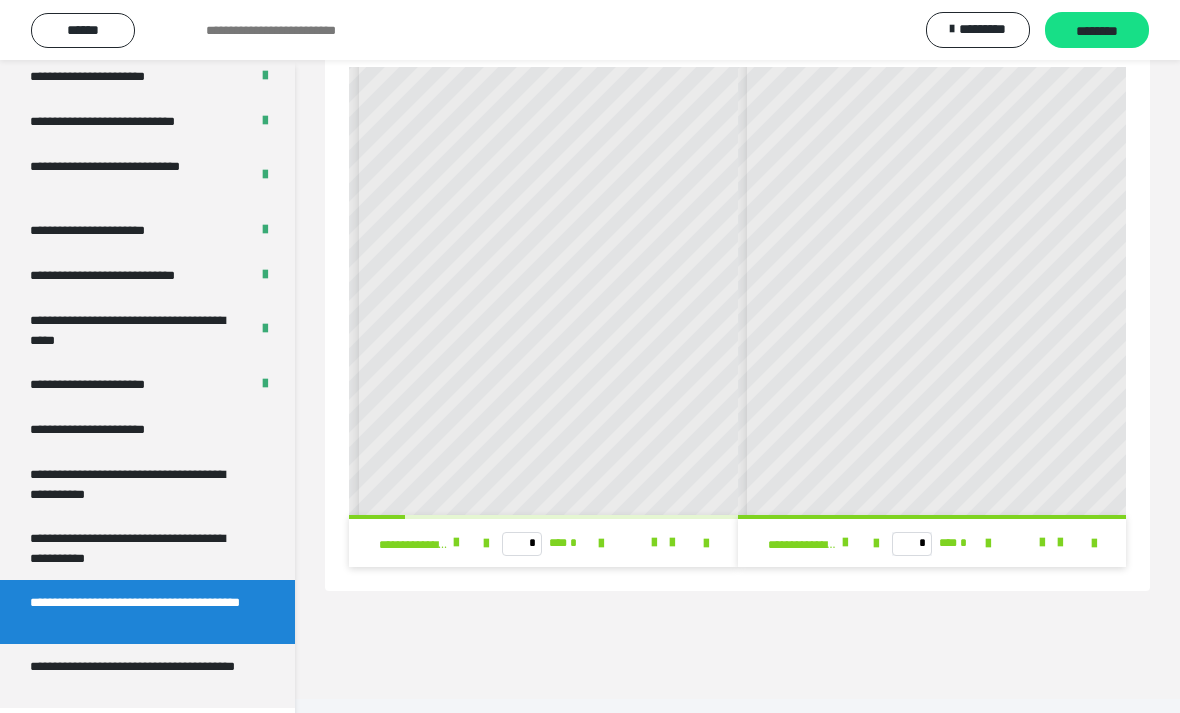 click on "**********" at bounding box center (139, 676) 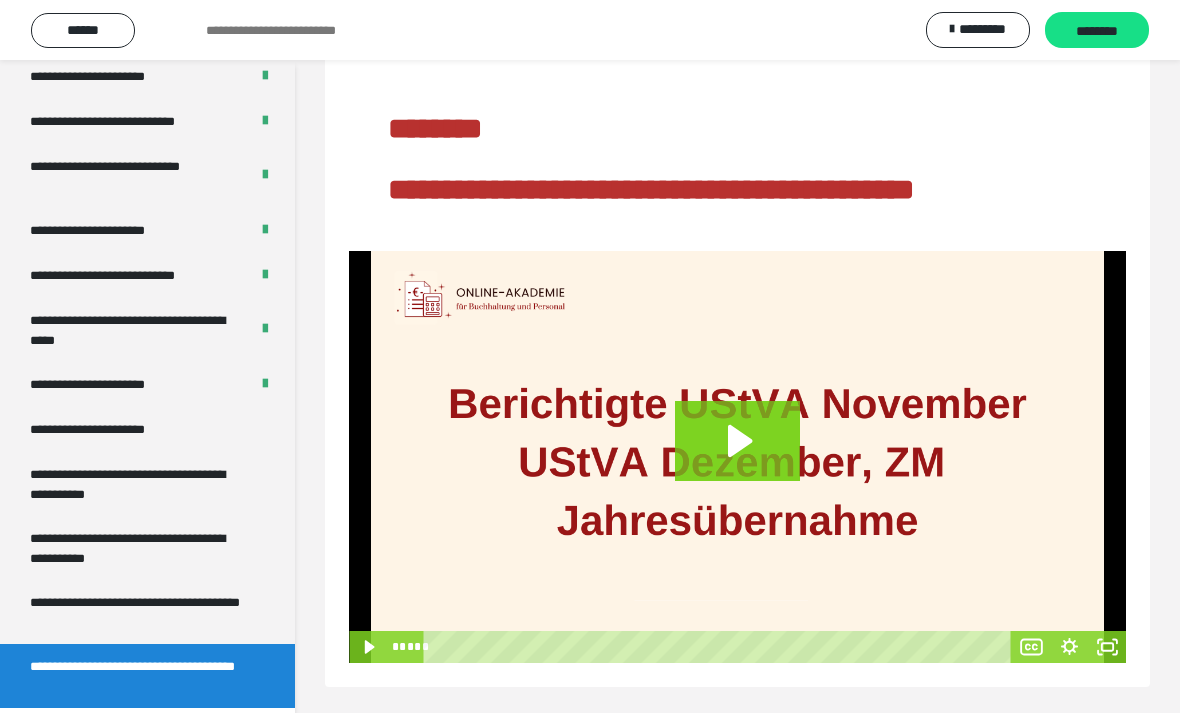 click on "**********" at bounding box center (139, 612) 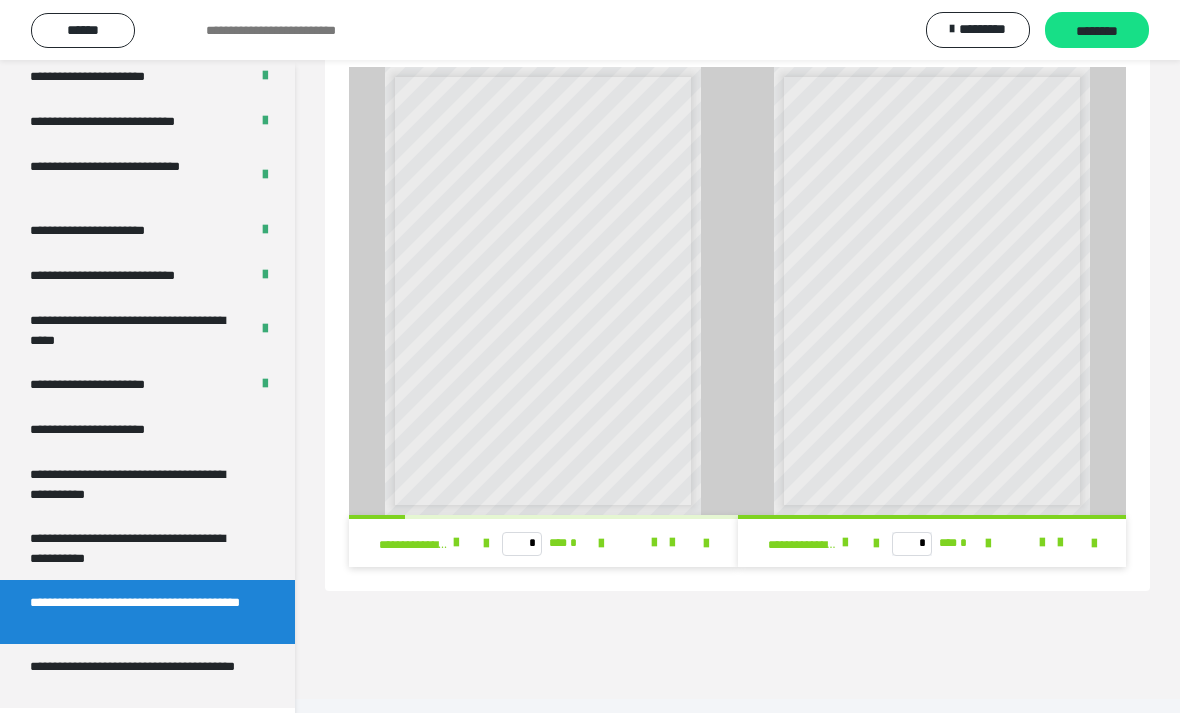 click on "**********" at bounding box center (139, 548) 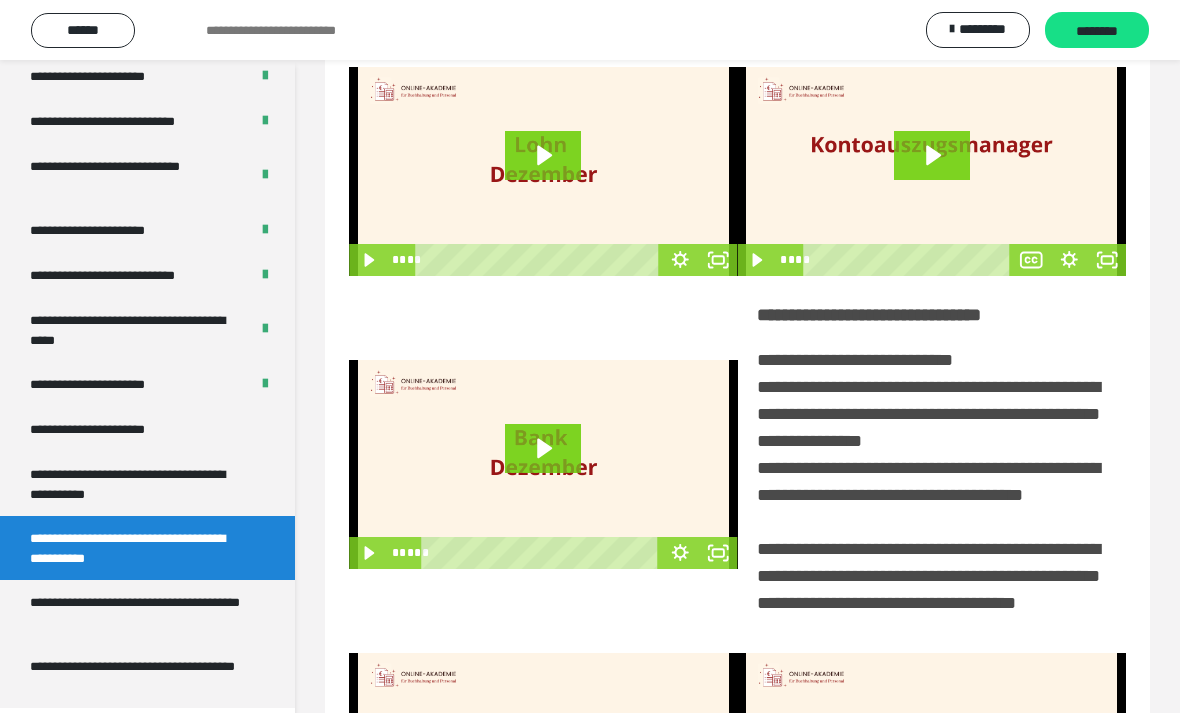 scroll, scrollTop: 129, scrollLeft: 0, axis: vertical 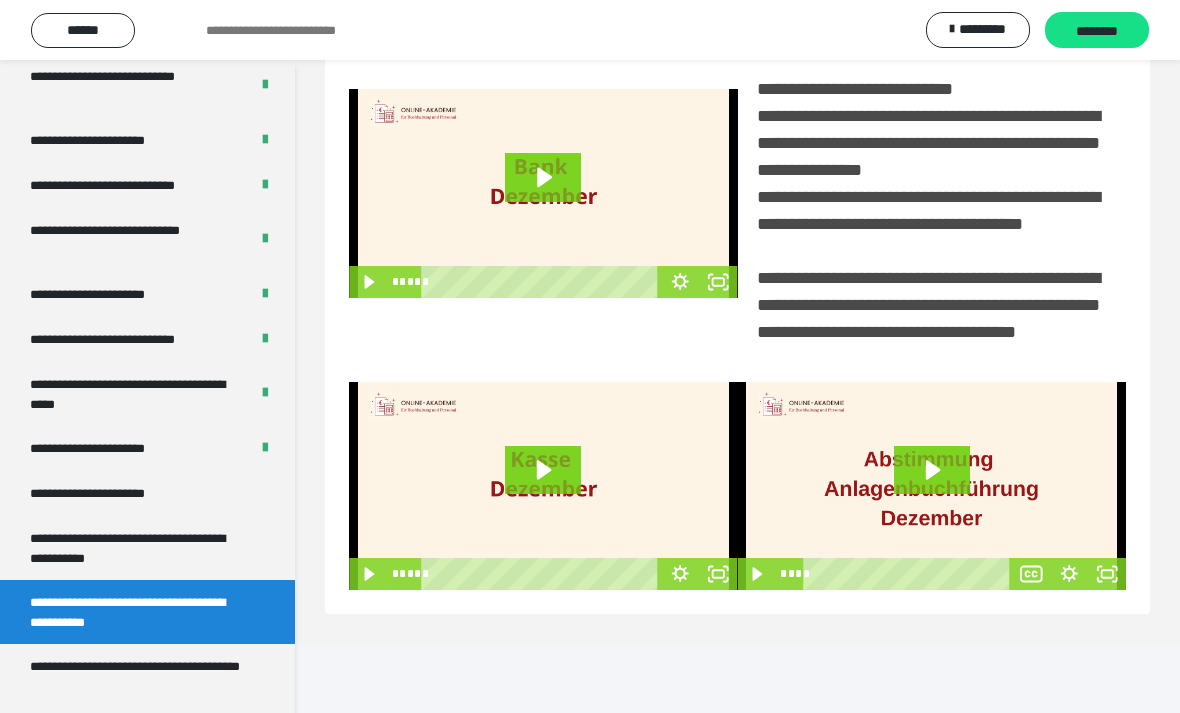 click 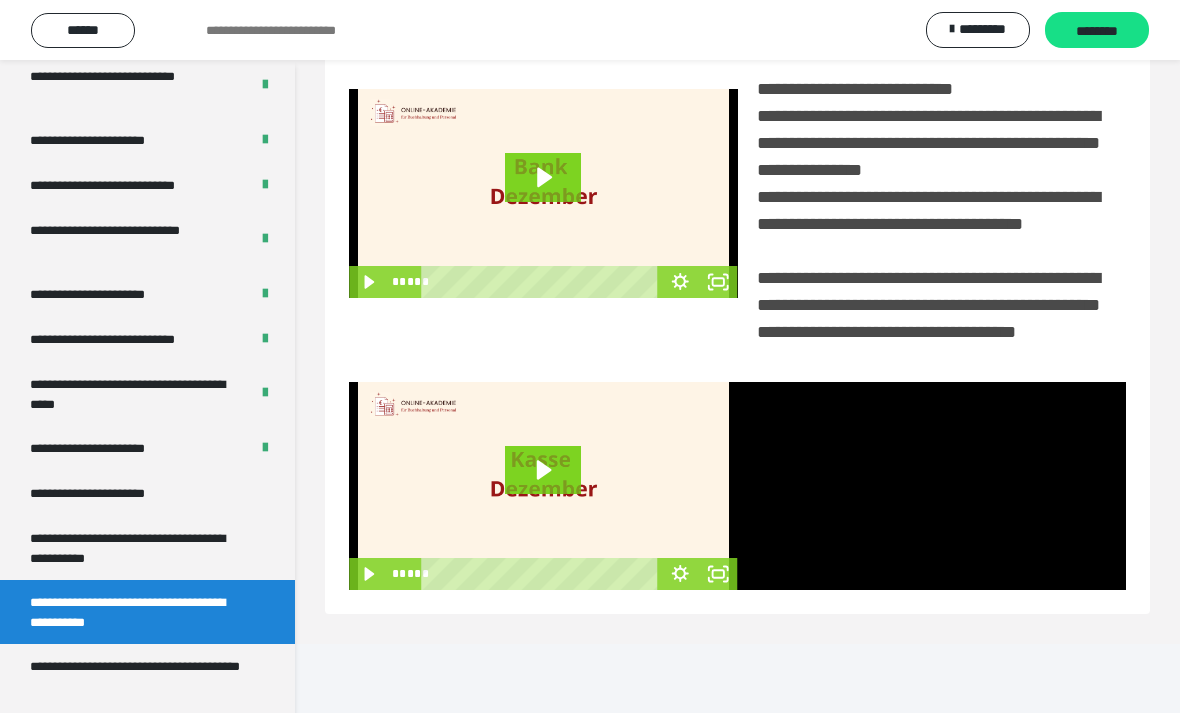 click 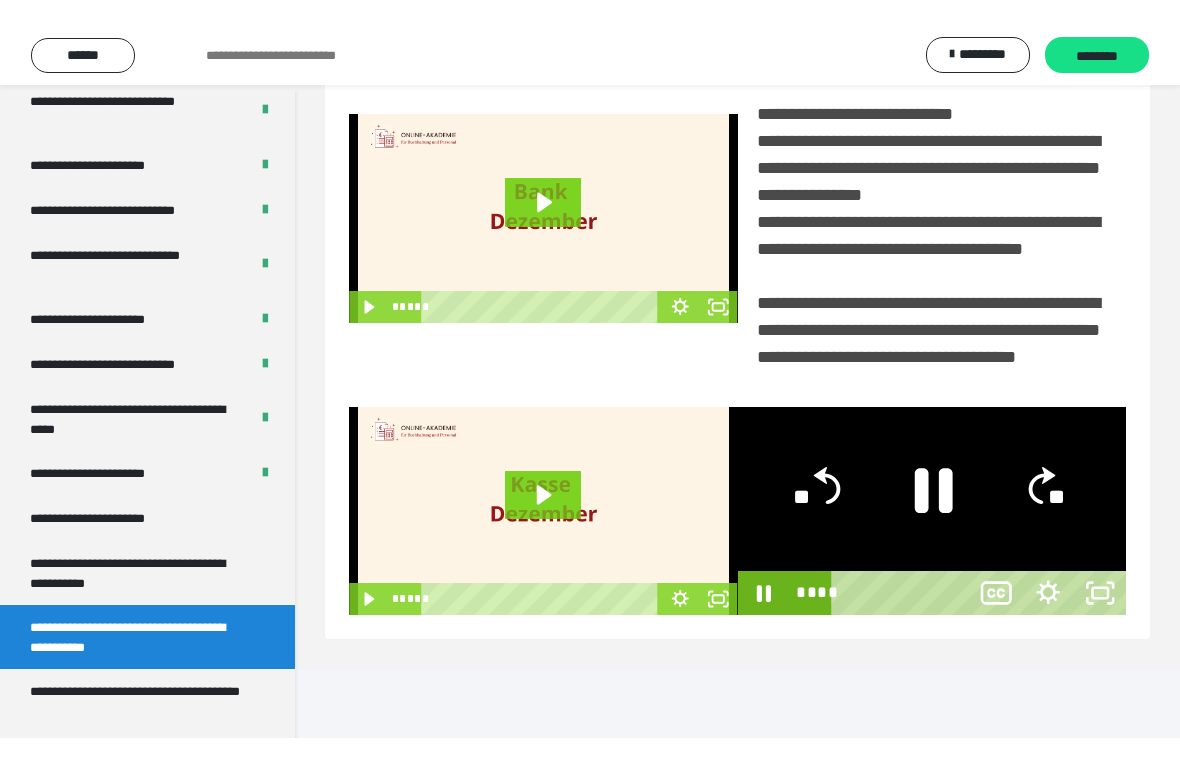 scroll, scrollTop: 24, scrollLeft: 0, axis: vertical 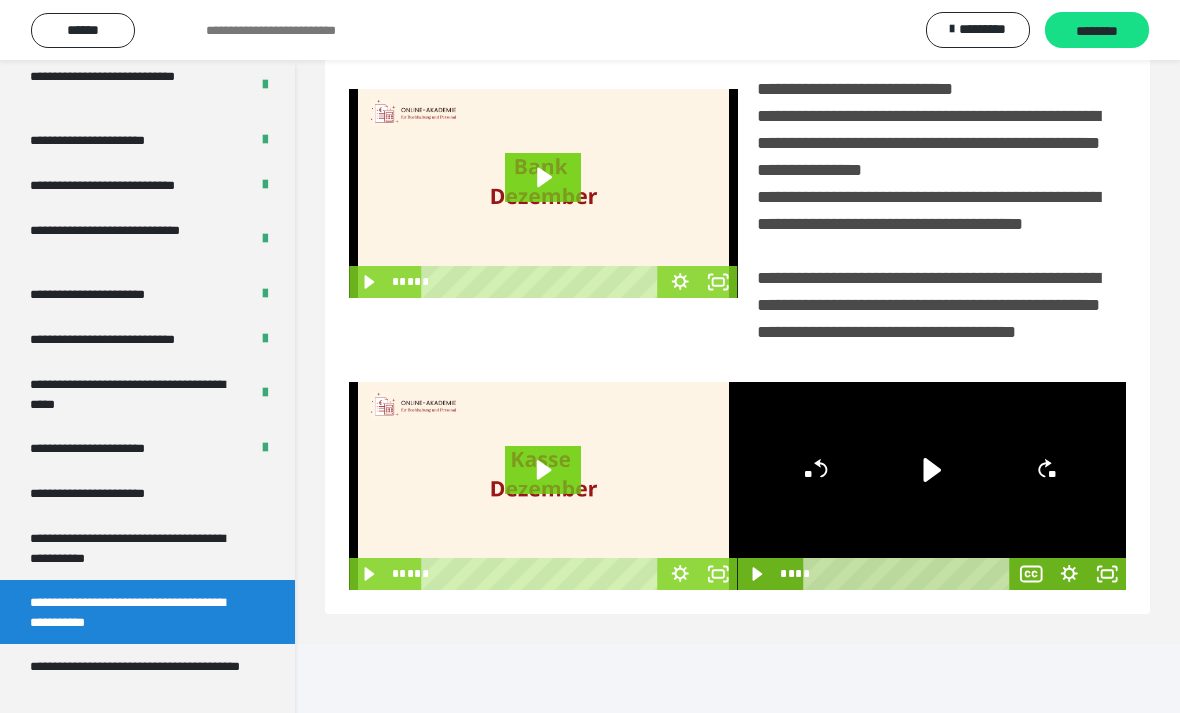 click on "**********" at bounding box center (139, 676) 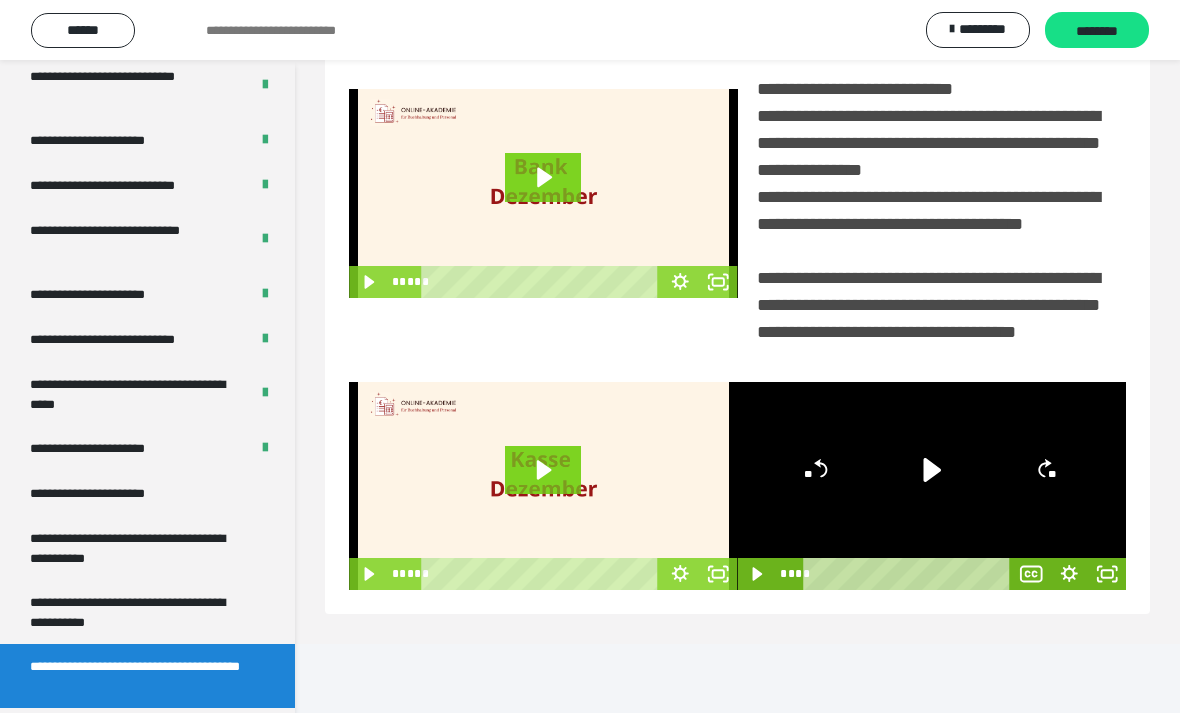 scroll, scrollTop: 85, scrollLeft: 0, axis: vertical 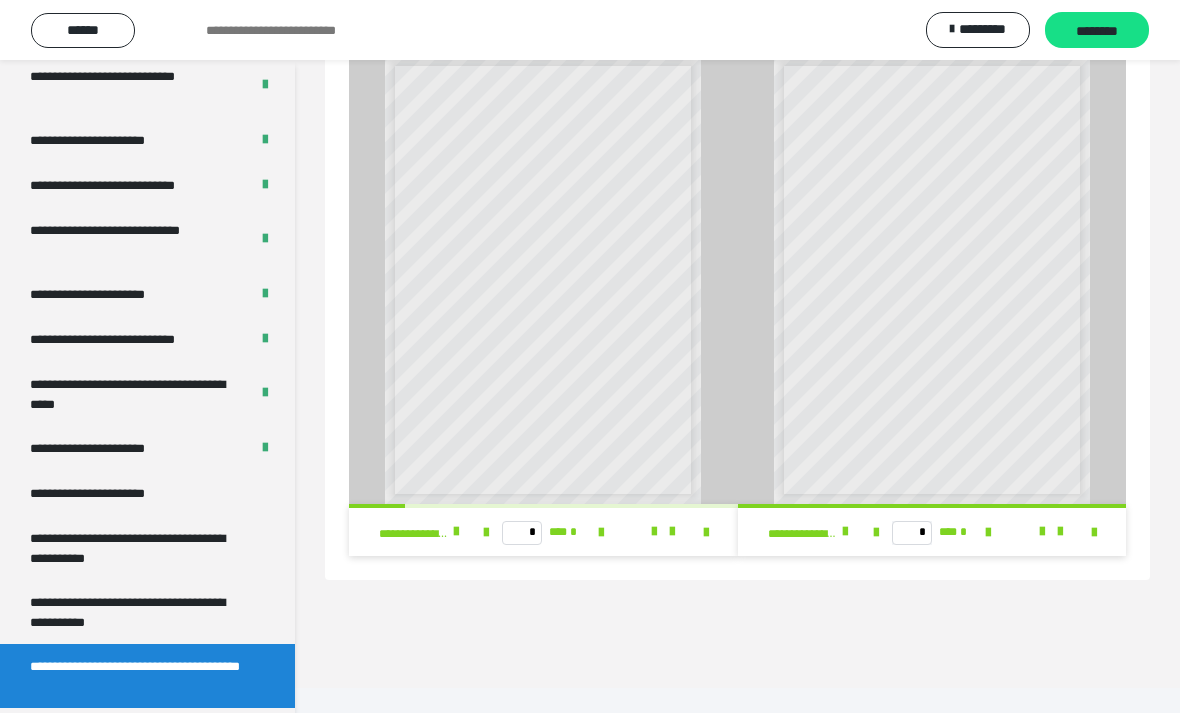 click on "**********" at bounding box center [139, 740] 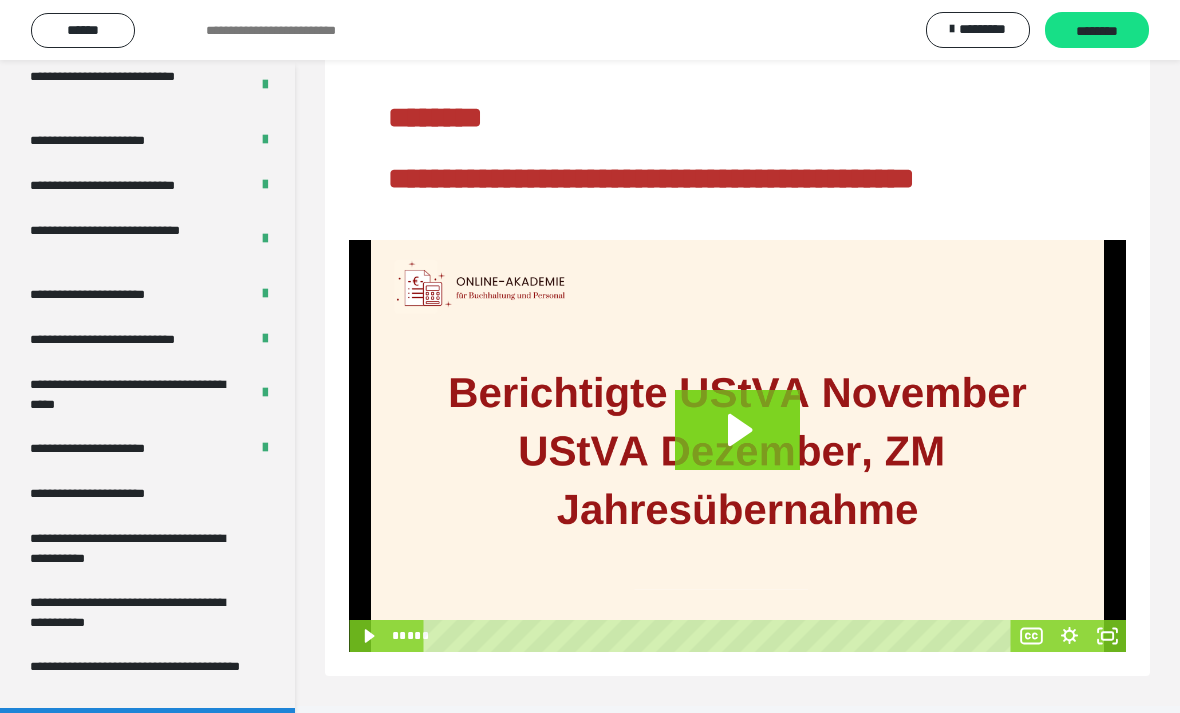 click 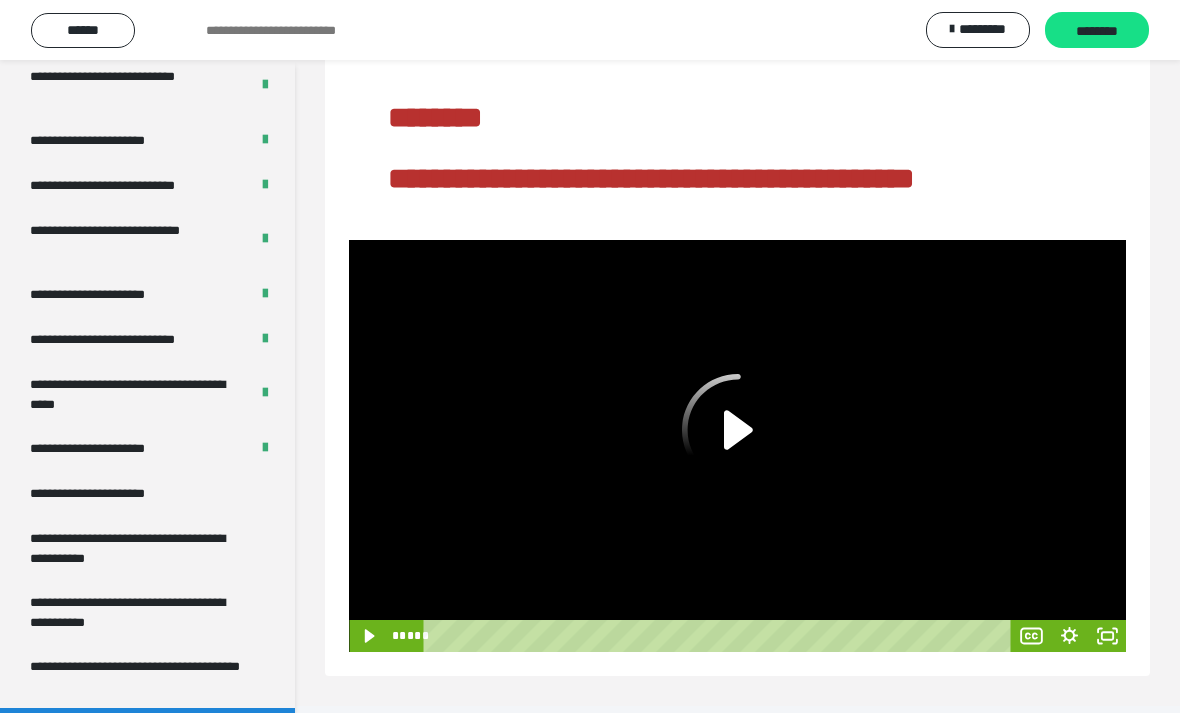 click 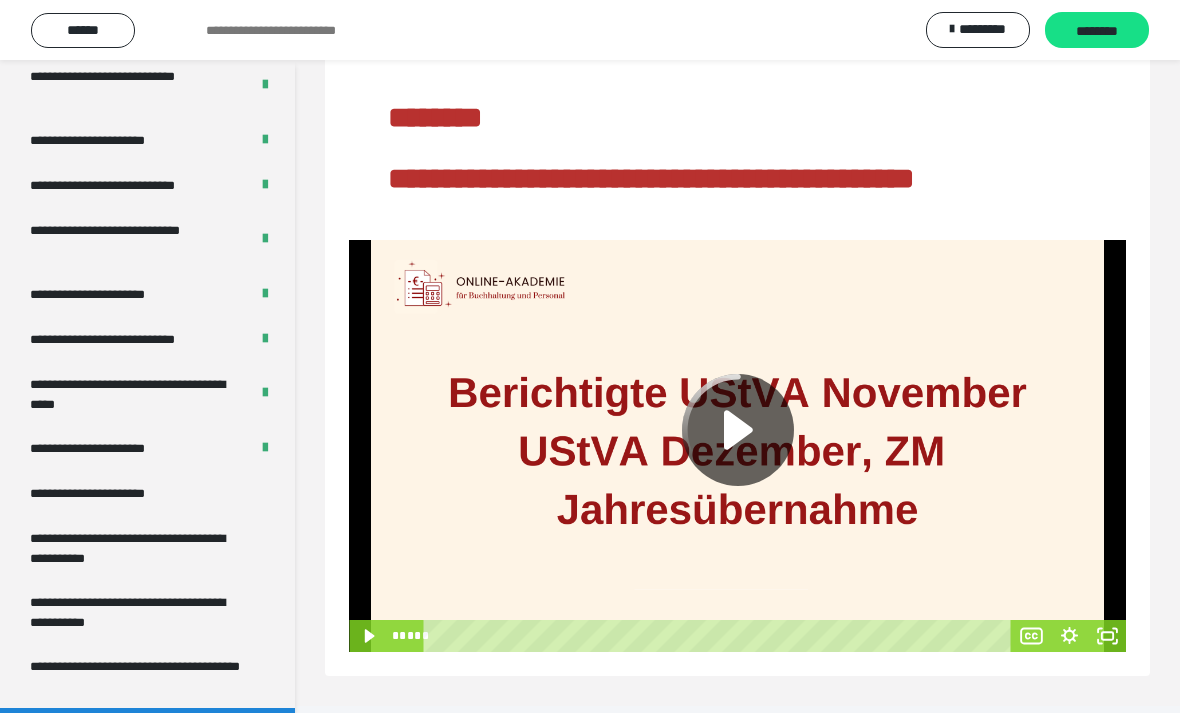click 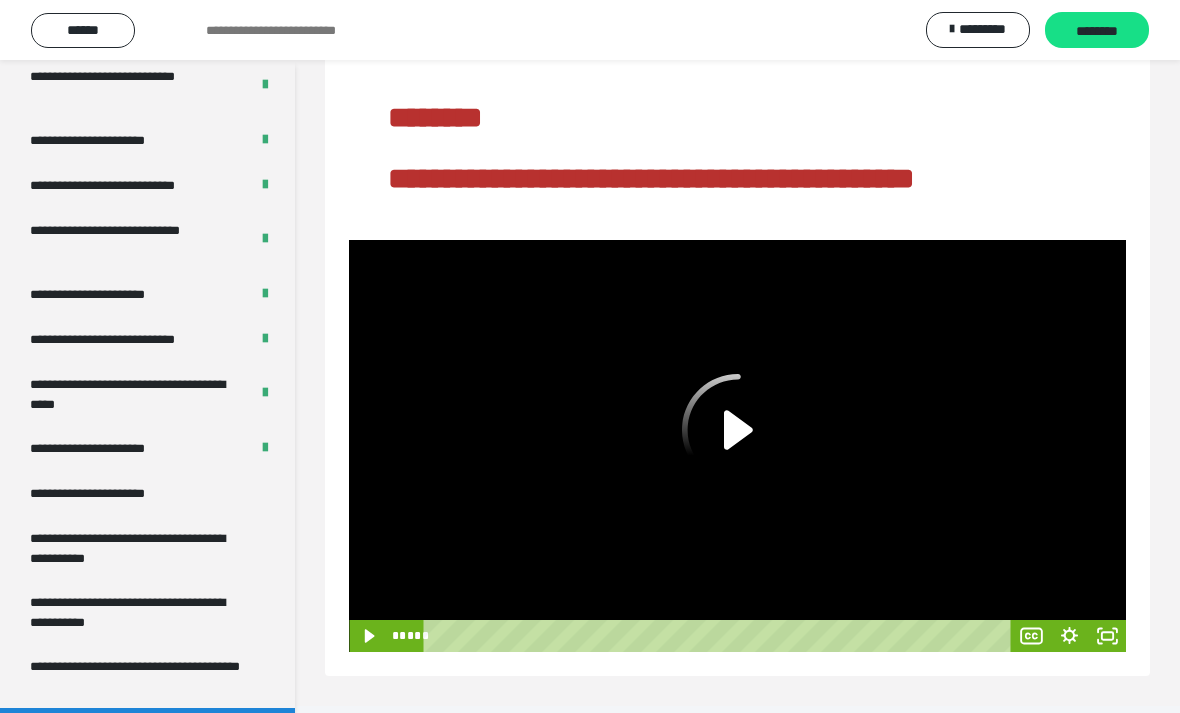 click on "**********" at bounding box center (139, 676) 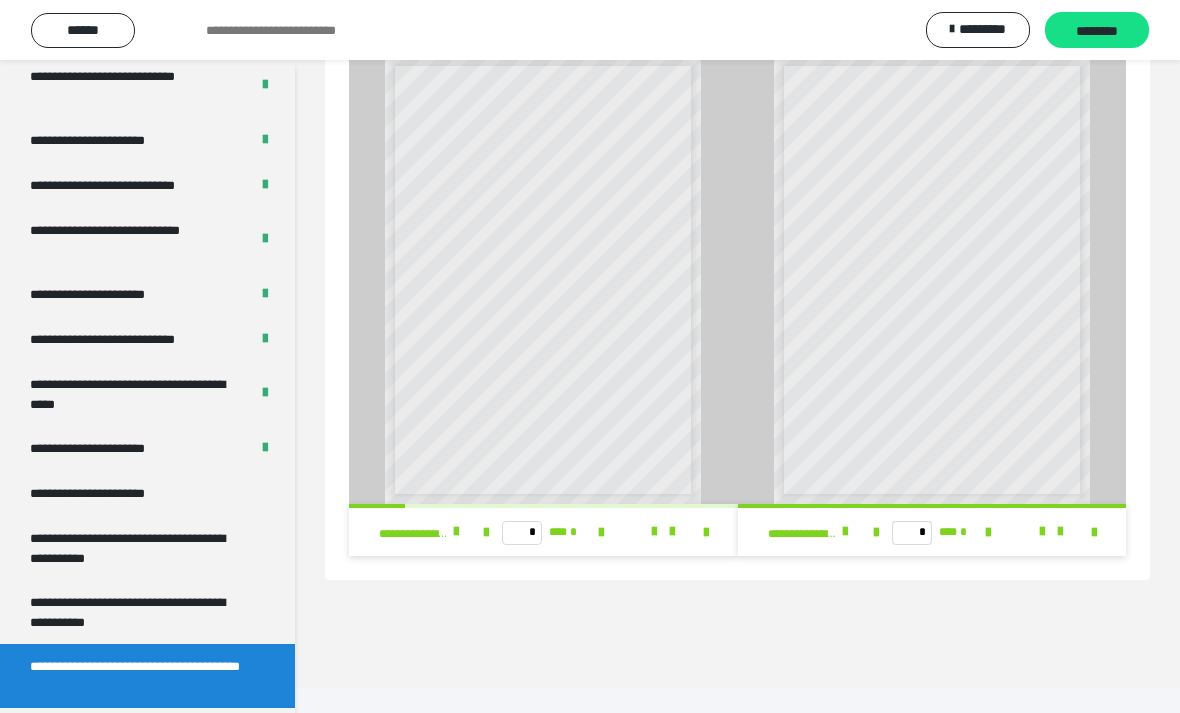 click on "**********" at bounding box center [111, 493] 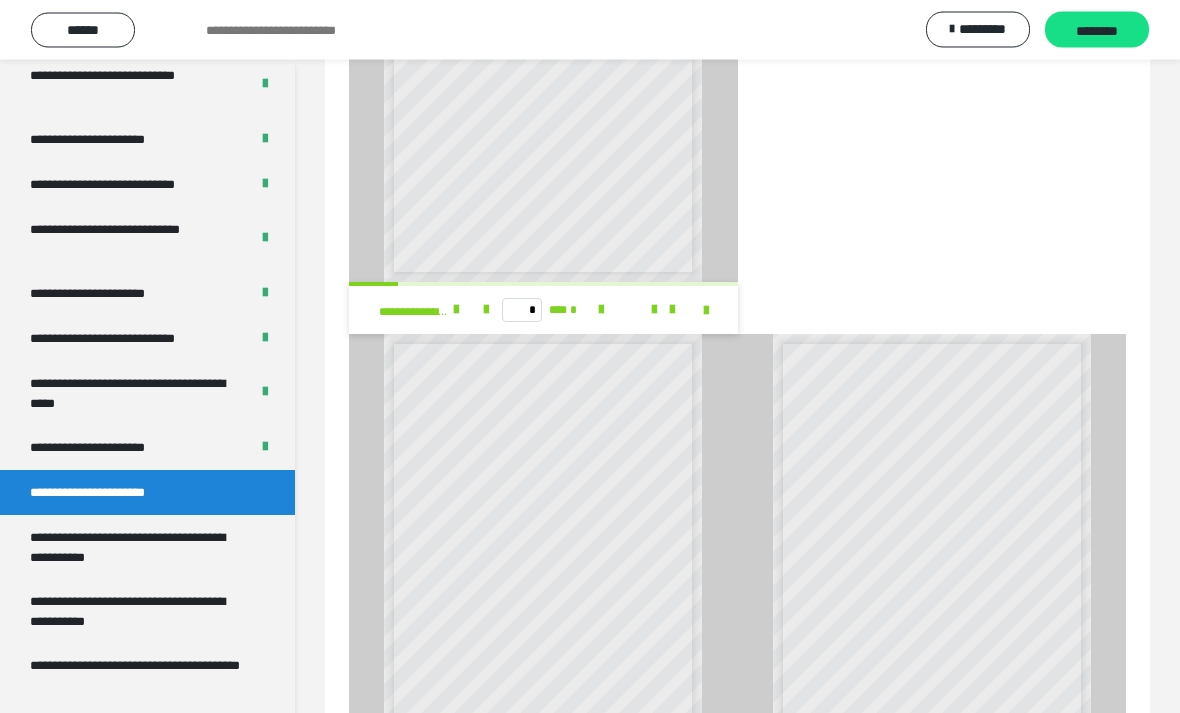 scroll, scrollTop: 2117, scrollLeft: 0, axis: vertical 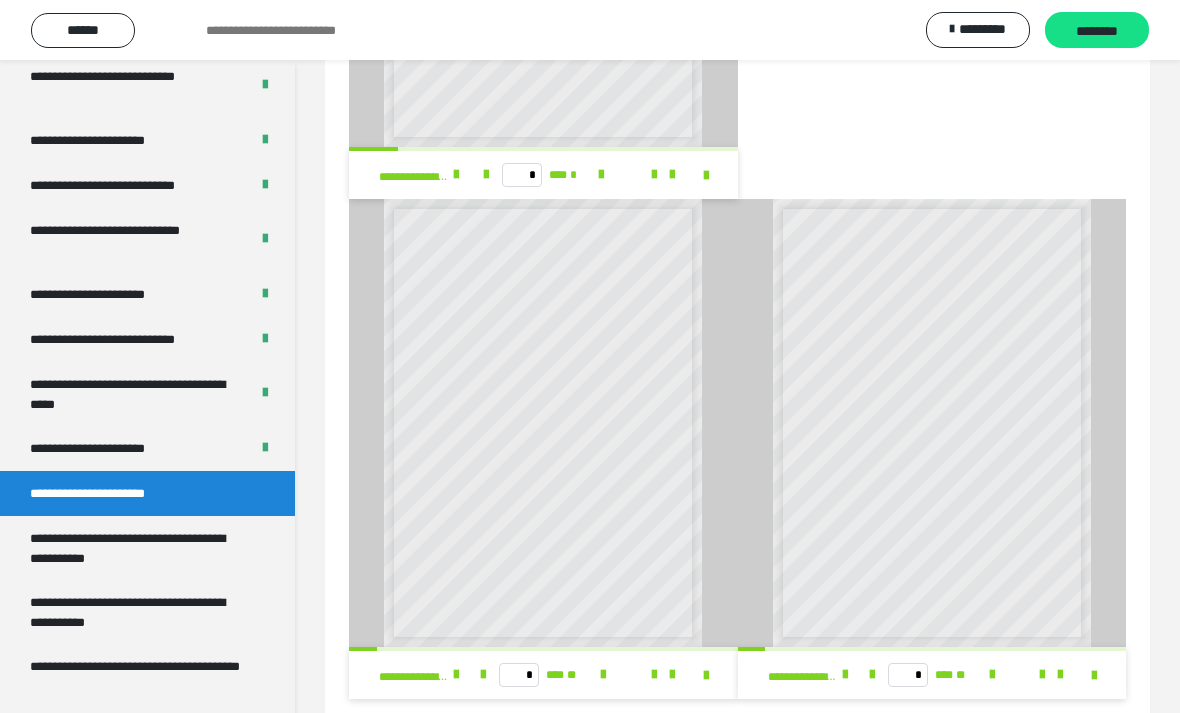 click on "**********" at bounding box center (139, 548) 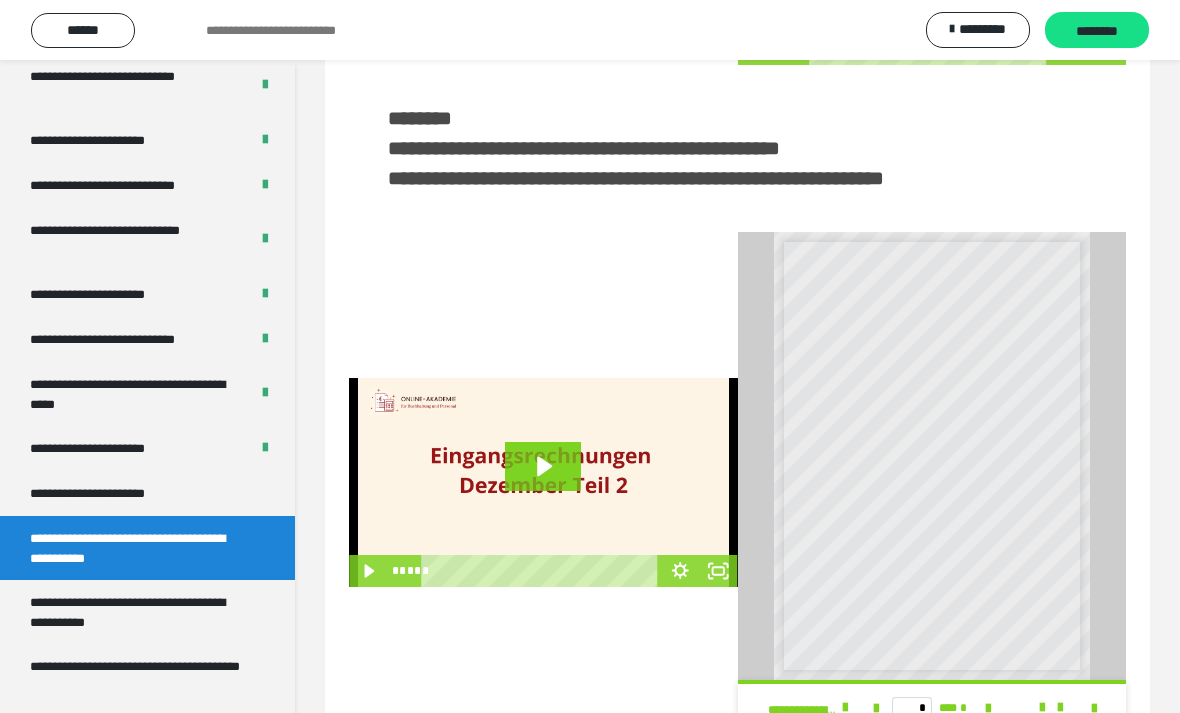 scroll, scrollTop: 329, scrollLeft: 0, axis: vertical 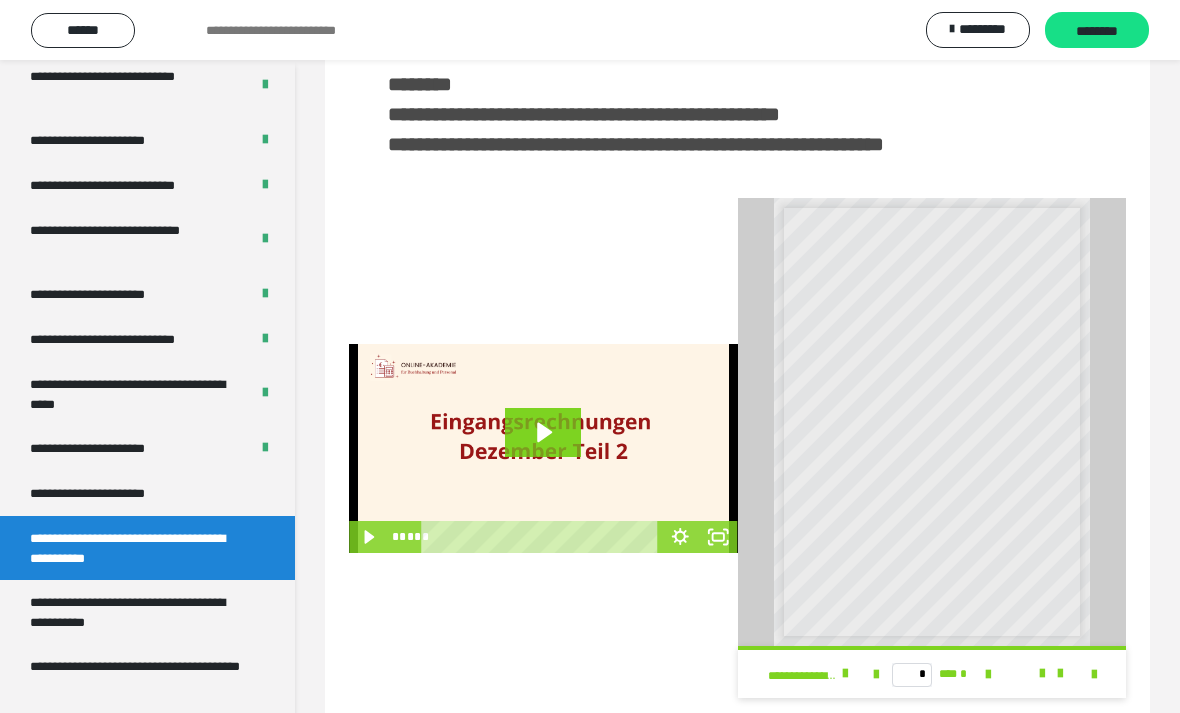 click on "**********" at bounding box center [139, 612] 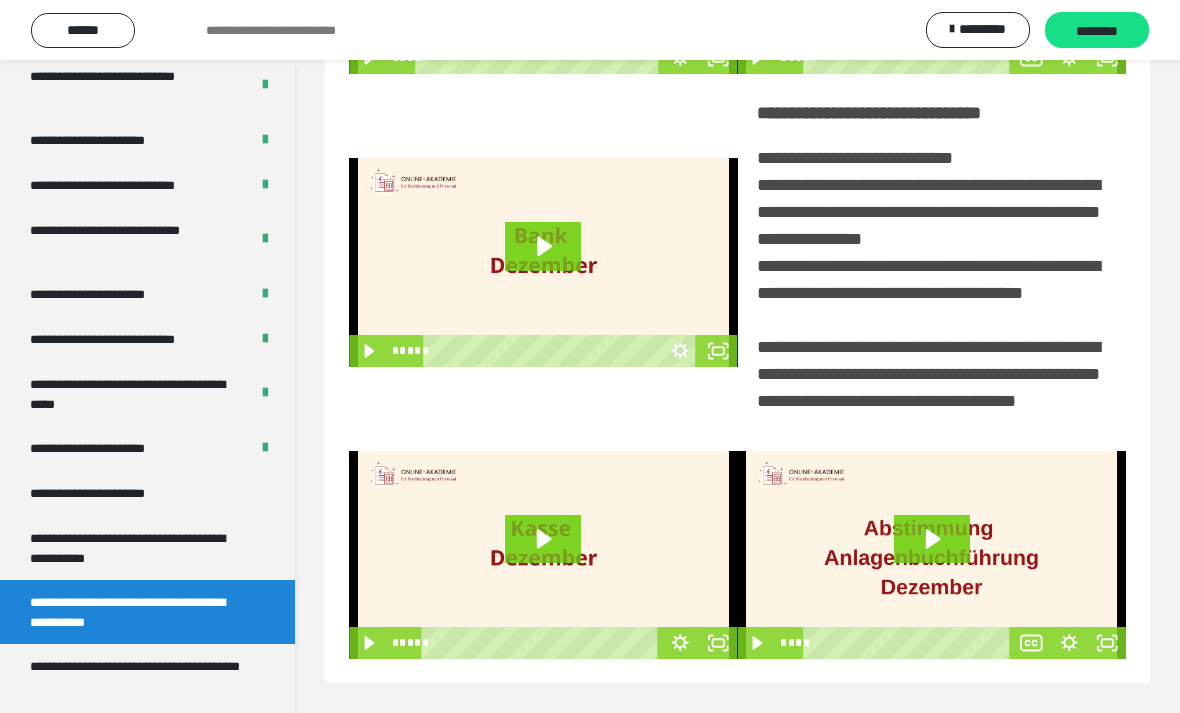 scroll, scrollTop: 85, scrollLeft: 0, axis: vertical 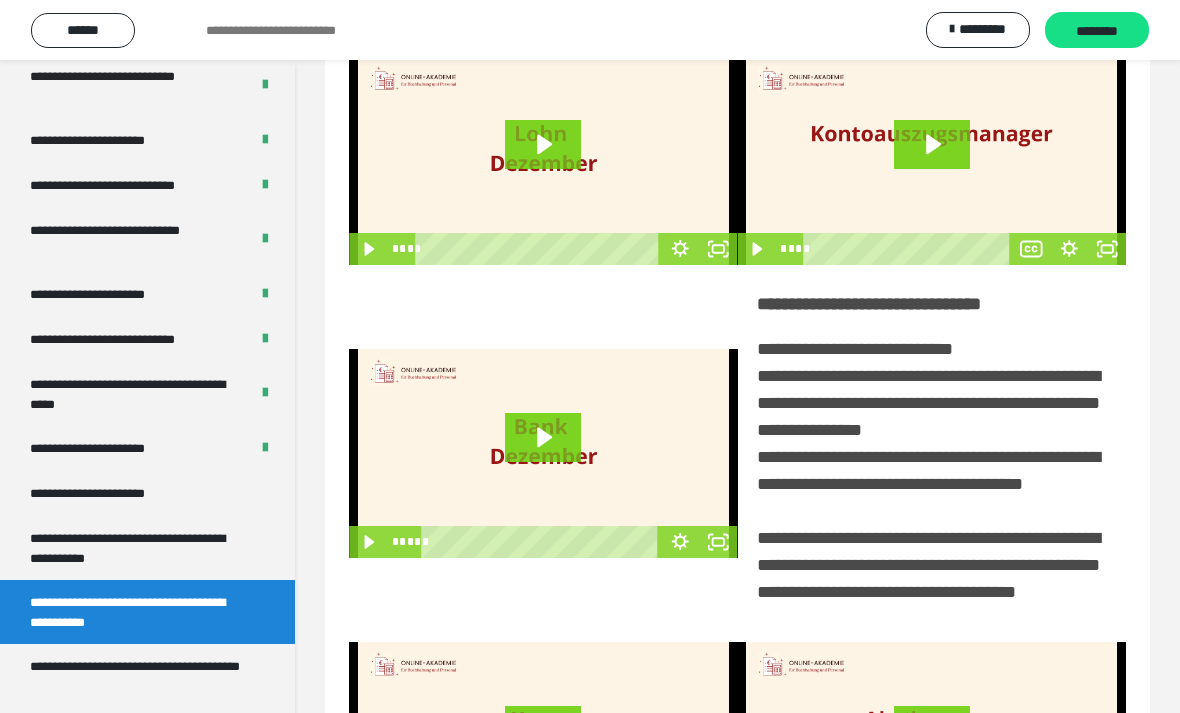 click on "**********" at bounding box center (139, 548) 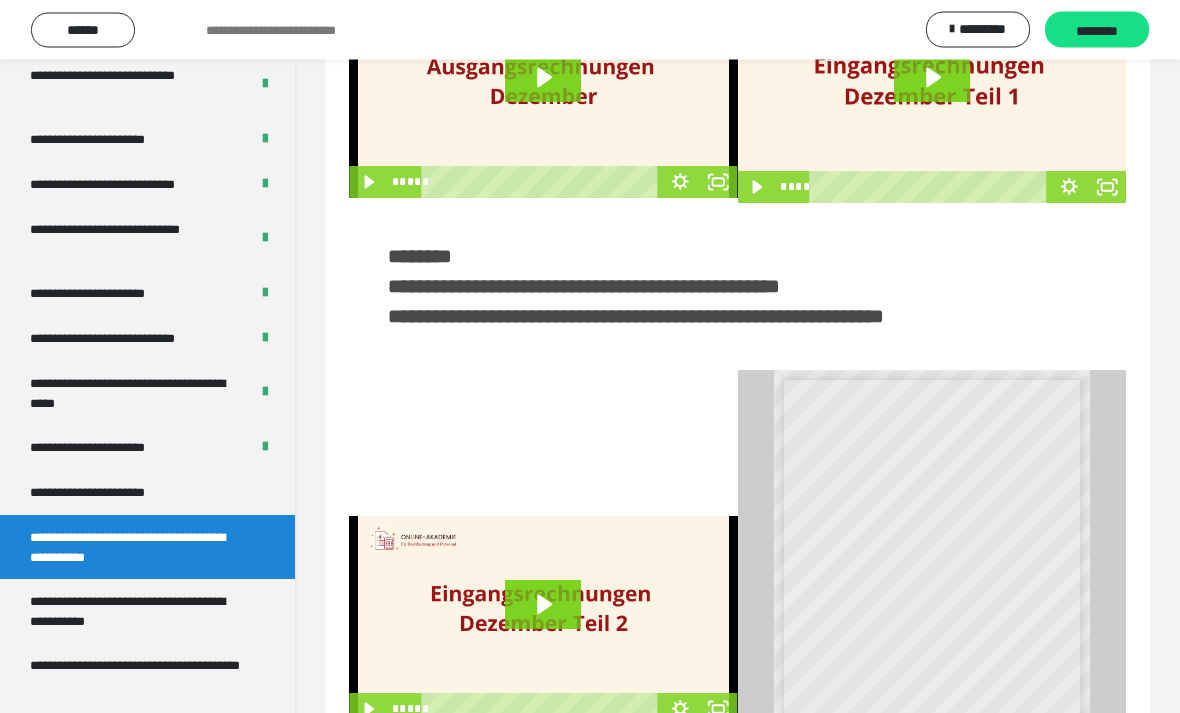 scroll, scrollTop: 329, scrollLeft: 0, axis: vertical 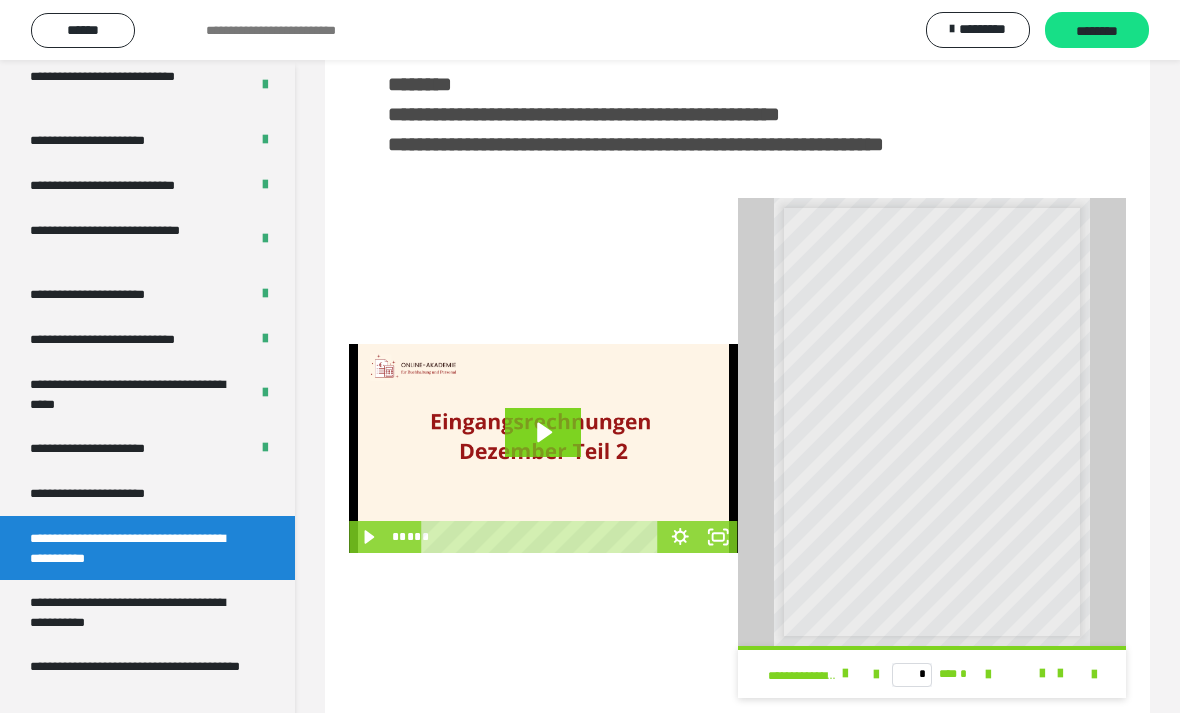click at bounding box center (1094, 675) 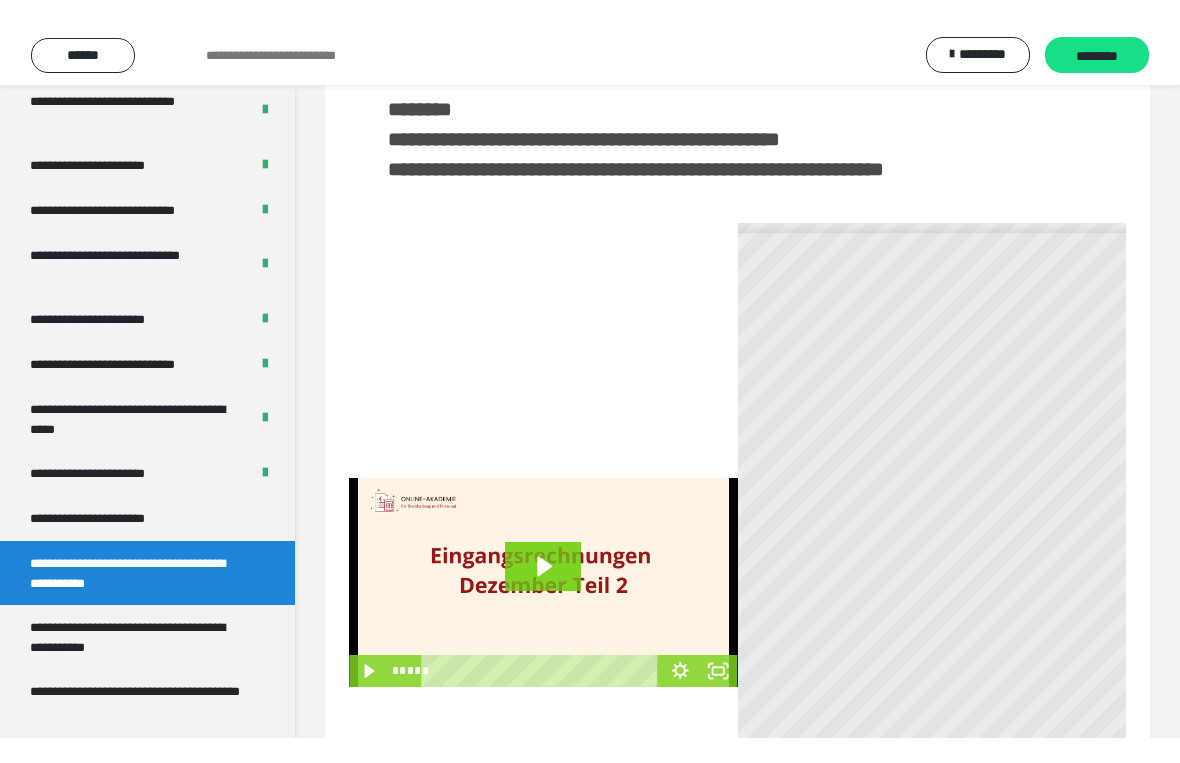 scroll, scrollTop: 24, scrollLeft: 0, axis: vertical 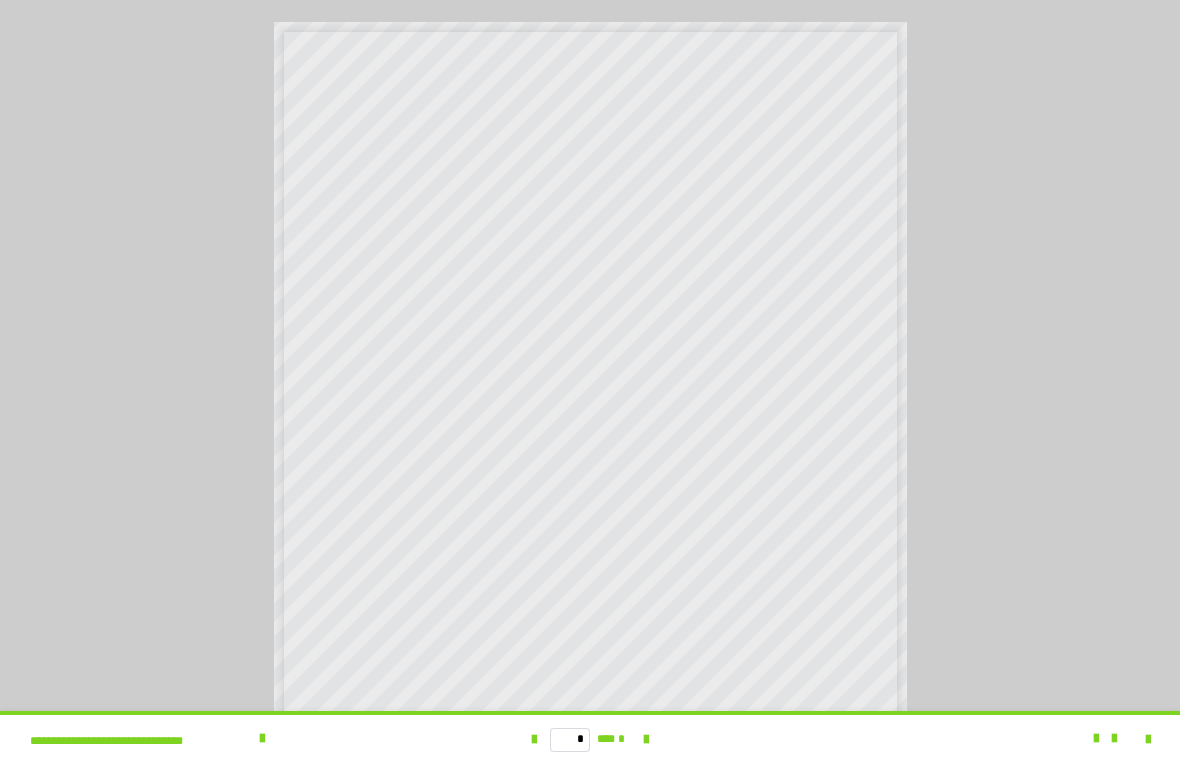 click on "**********" at bounding box center [234, 739] 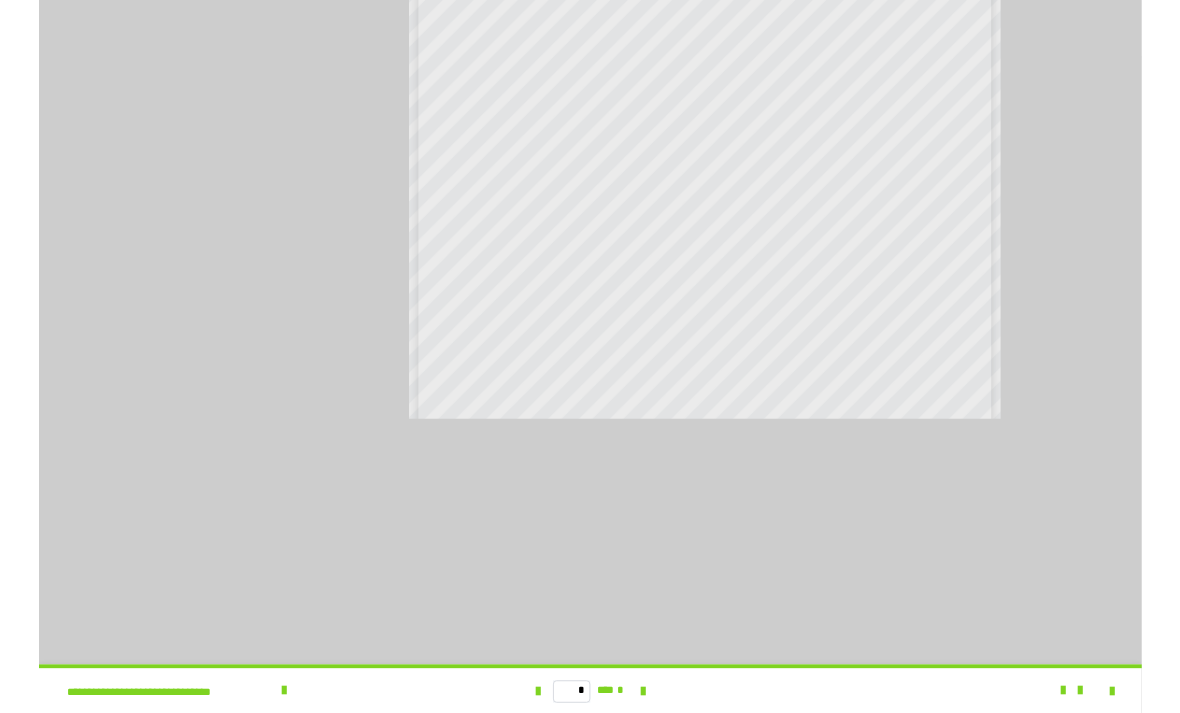 scroll, scrollTop: 368, scrollLeft: 0, axis: vertical 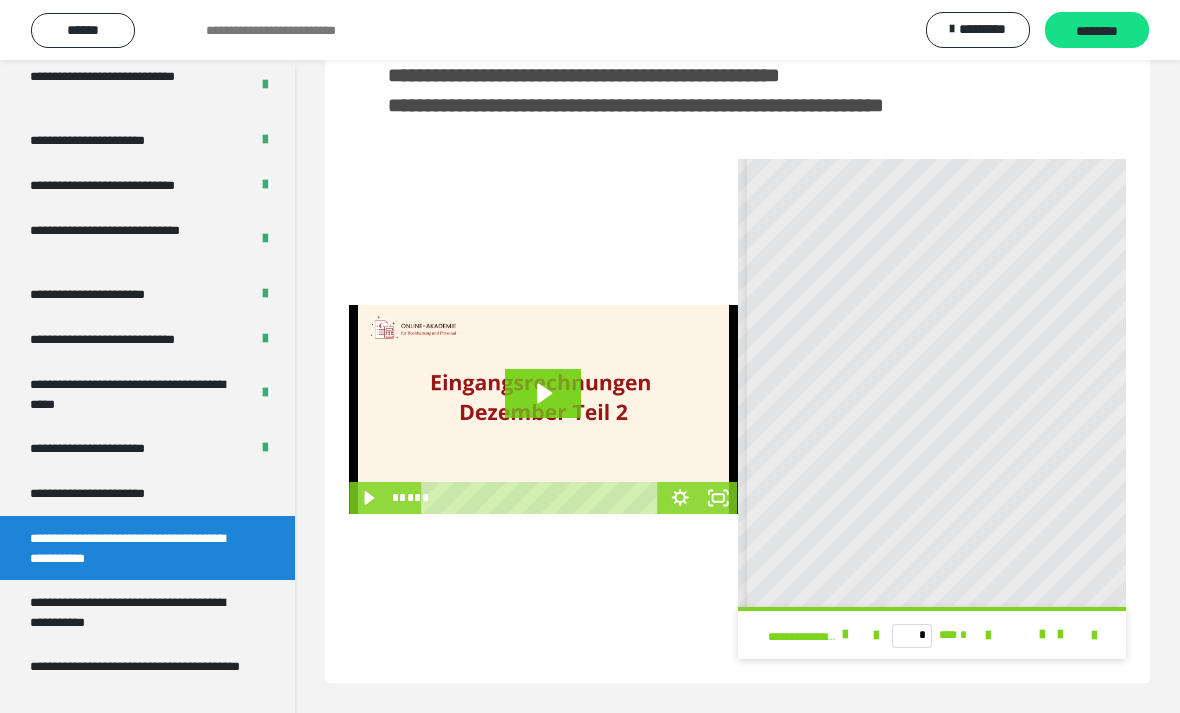 click on "**********" at bounding box center (139, 612) 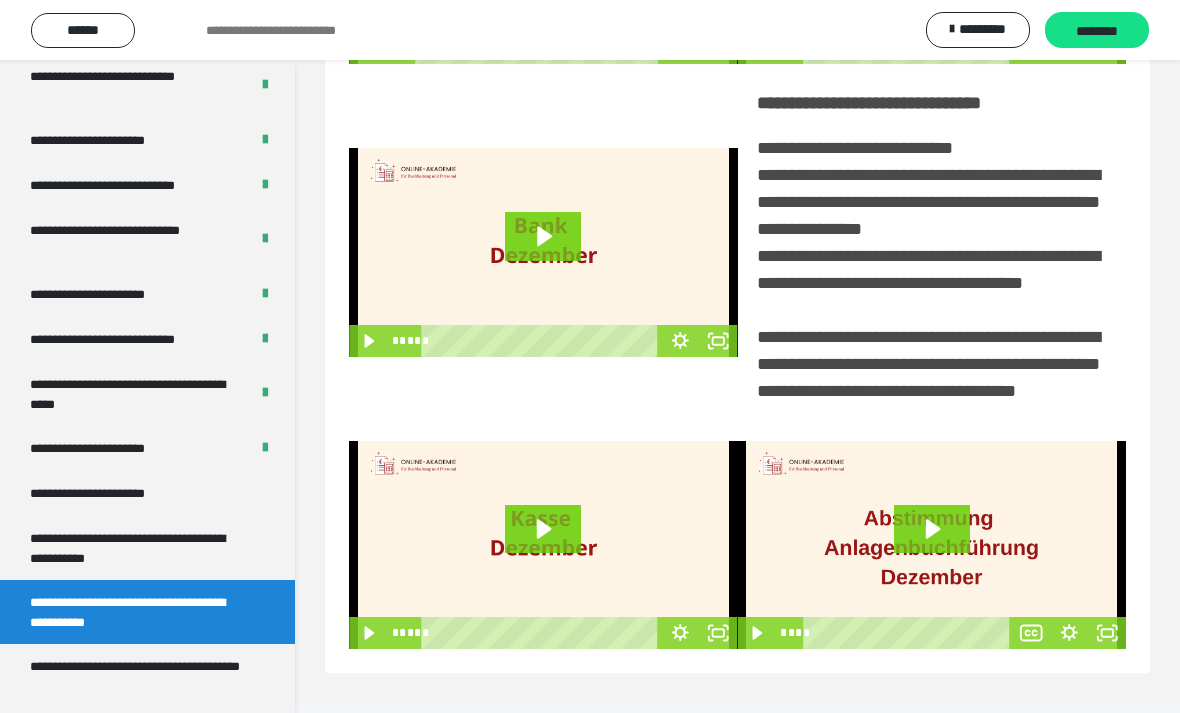 scroll, scrollTop: 345, scrollLeft: 0, axis: vertical 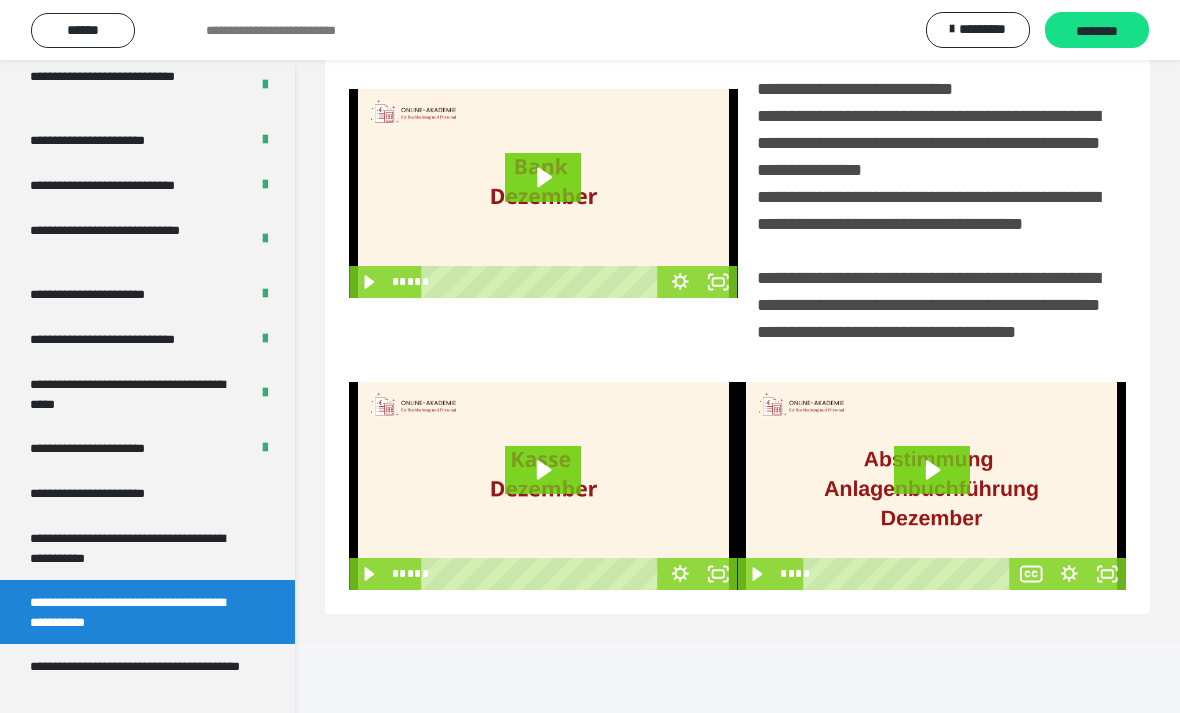 click on "**********" at bounding box center (139, 676) 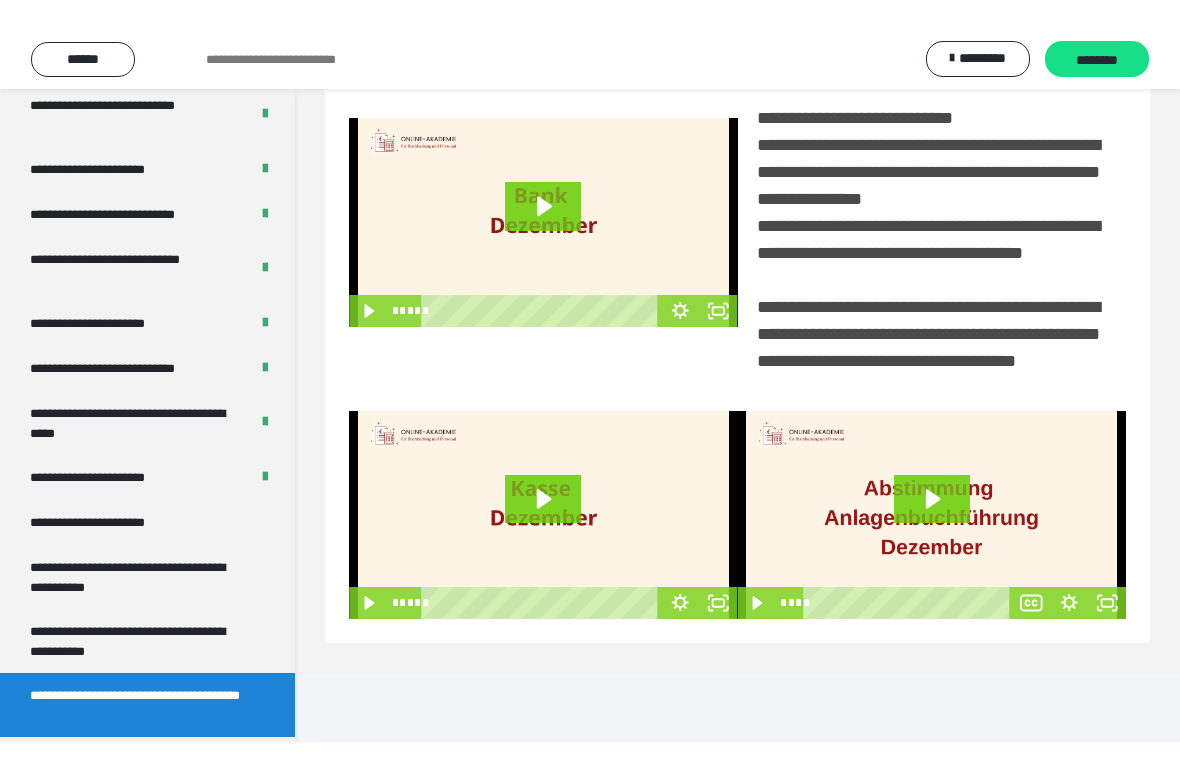 scroll, scrollTop: 85, scrollLeft: 0, axis: vertical 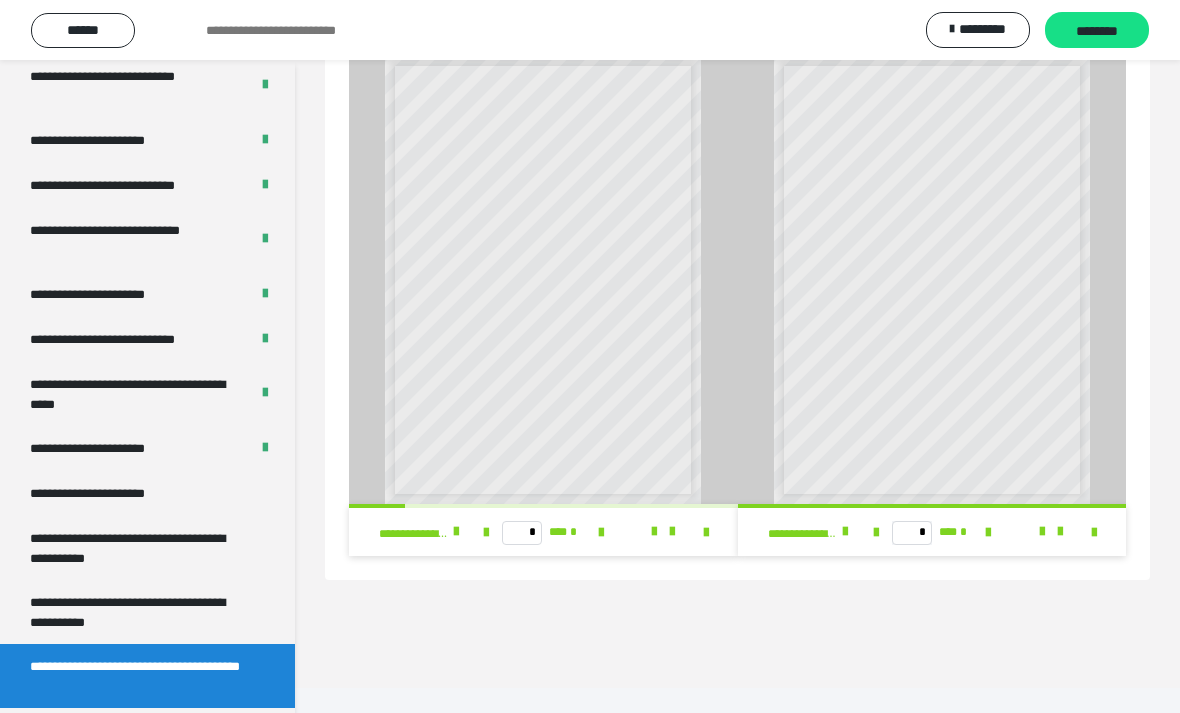 click at bounding box center (706, 533) 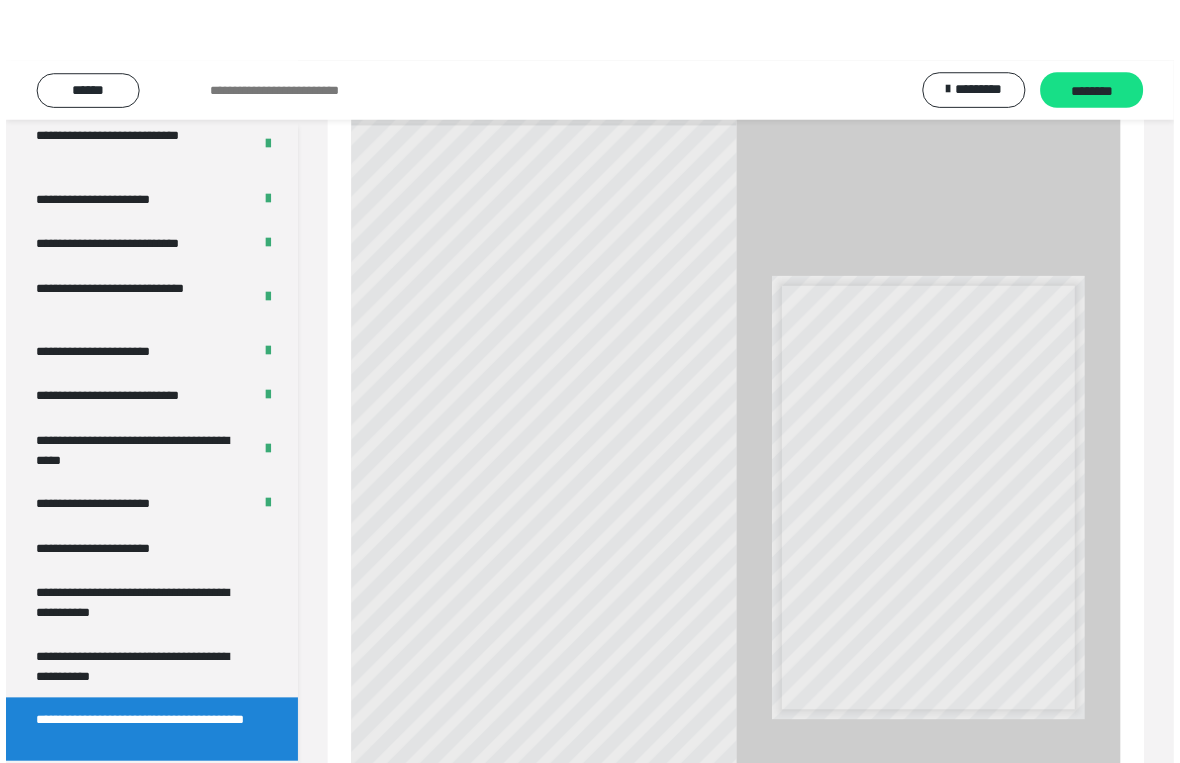 scroll, scrollTop: 24, scrollLeft: 0, axis: vertical 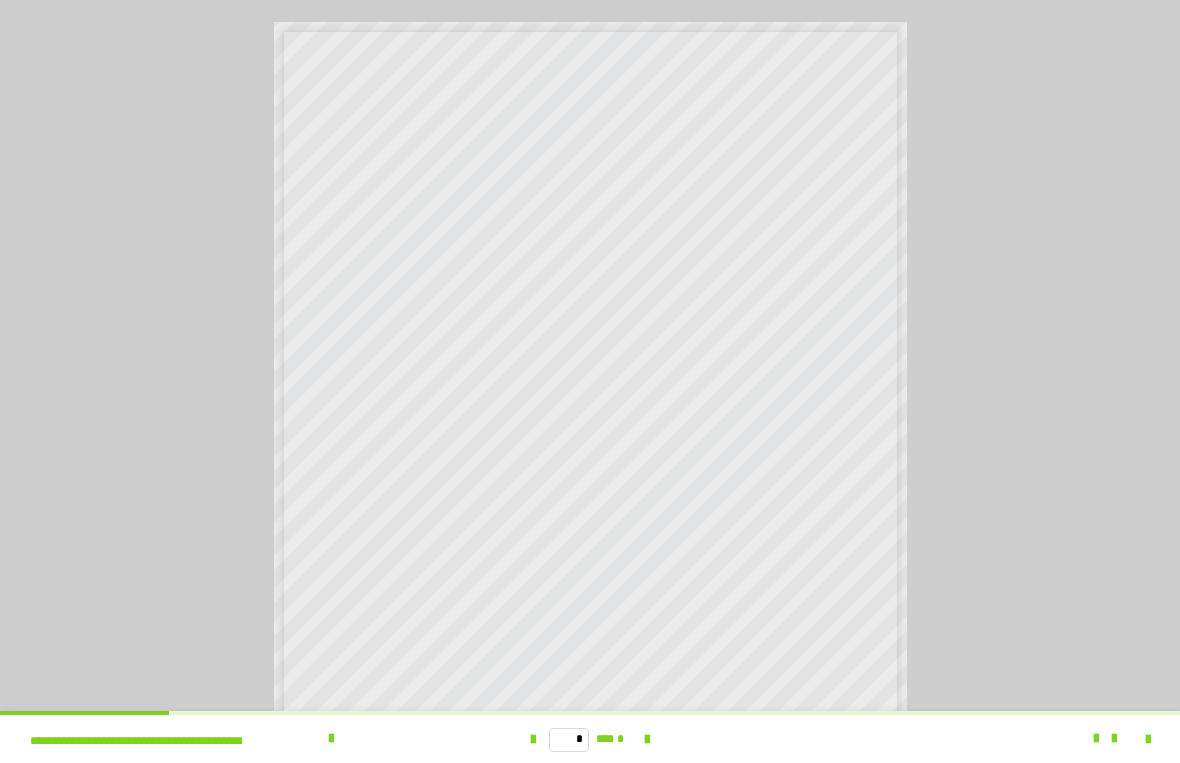 click on "**********" at bounding box center (234, 739) 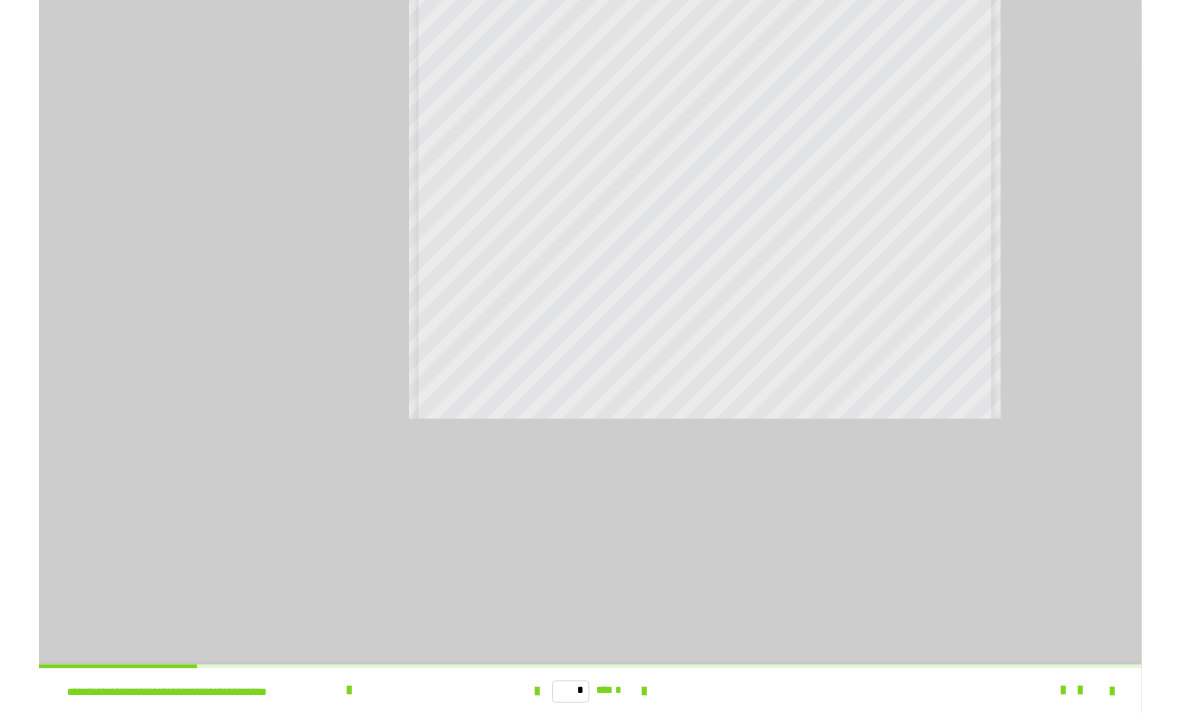 scroll, scrollTop: 124, scrollLeft: 0, axis: vertical 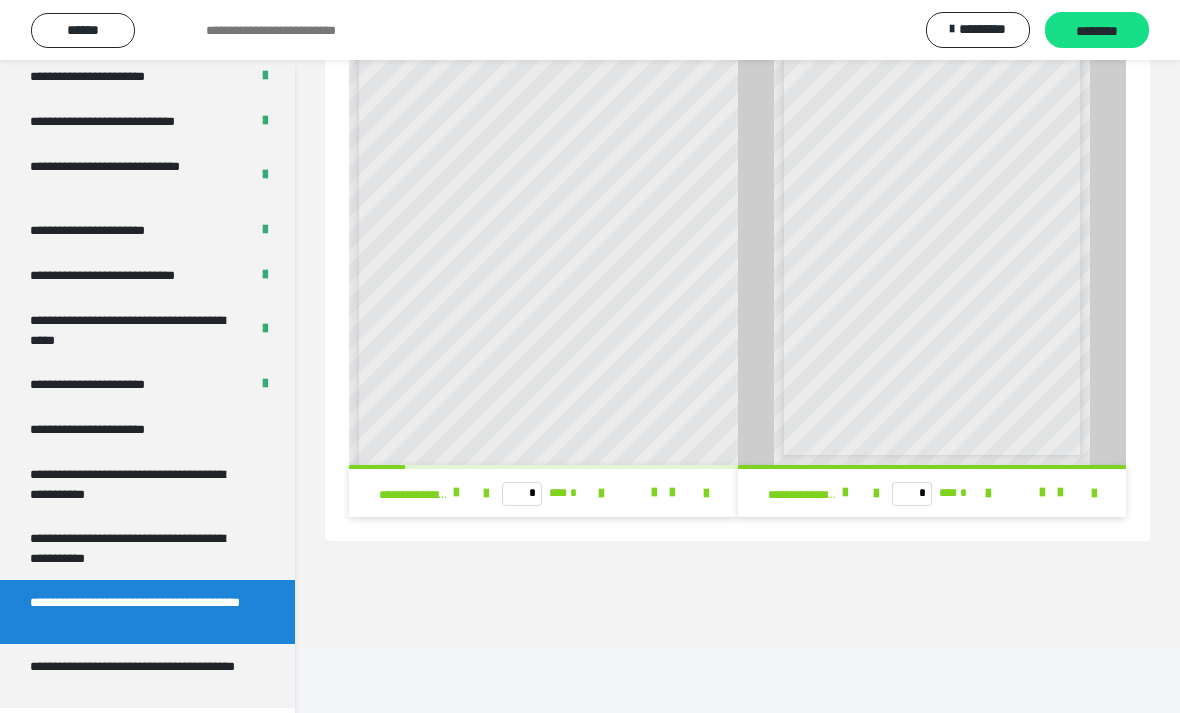 click on "**********" at bounding box center (139, 676) 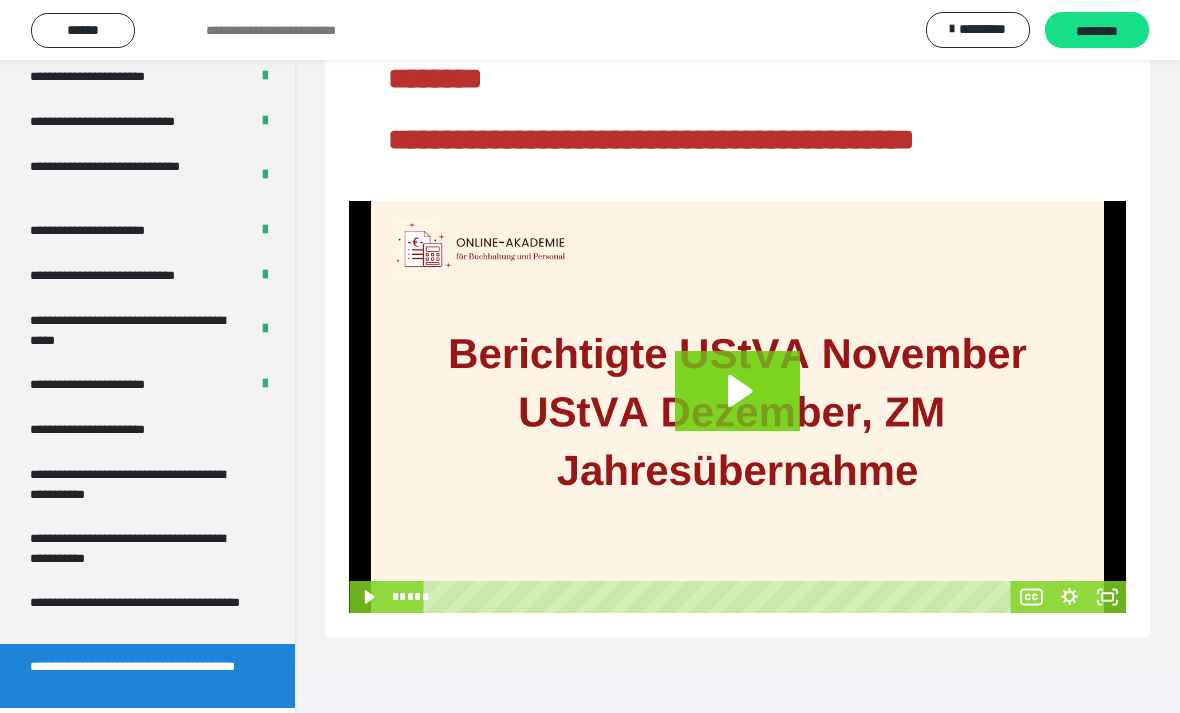 click on "**********" at bounding box center (147, 676) 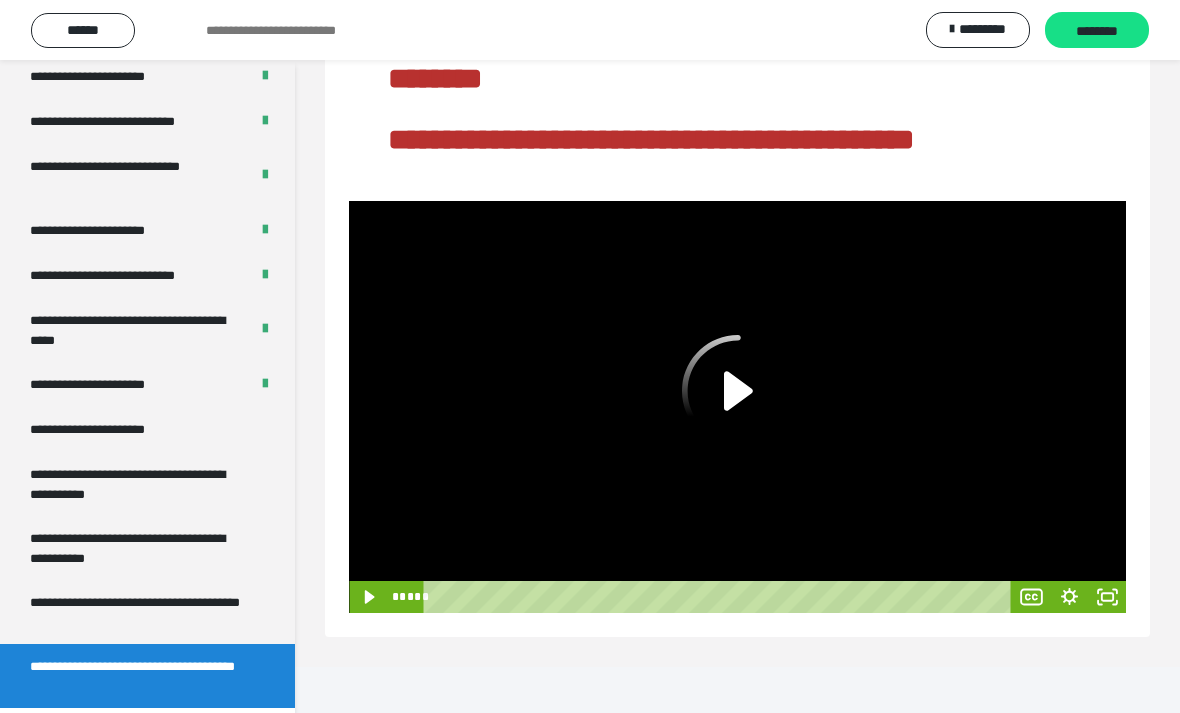 click 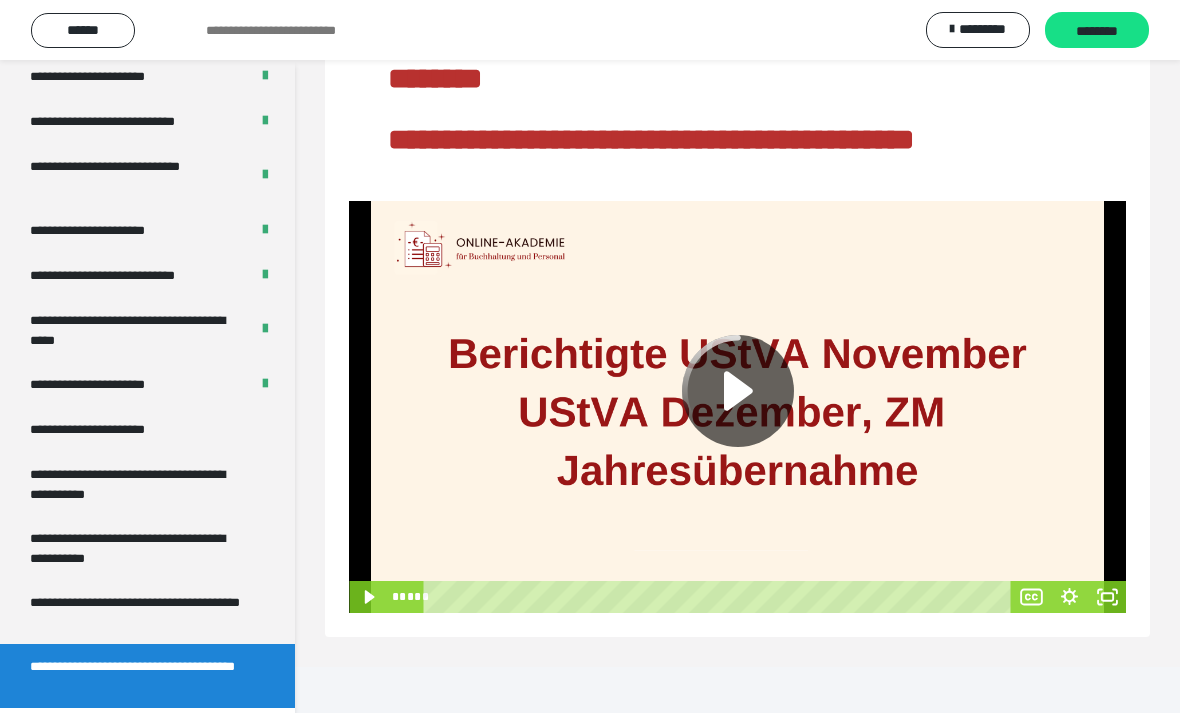 click on "**********" at bounding box center (139, 612) 